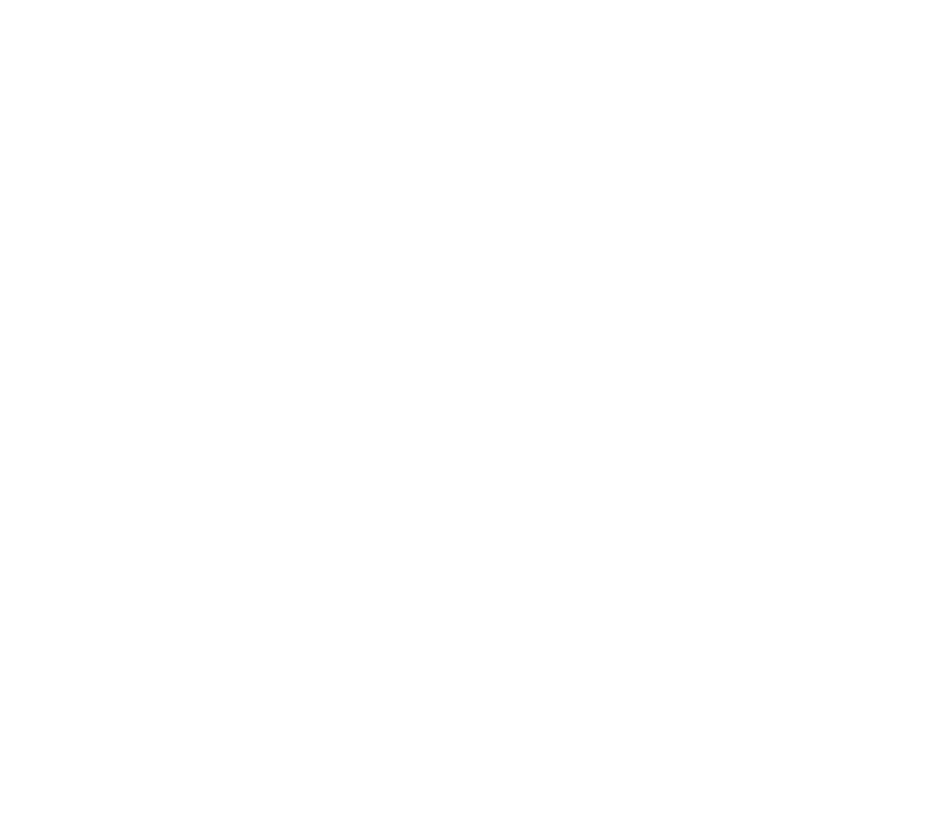 scroll, scrollTop: 0, scrollLeft: 0, axis: both 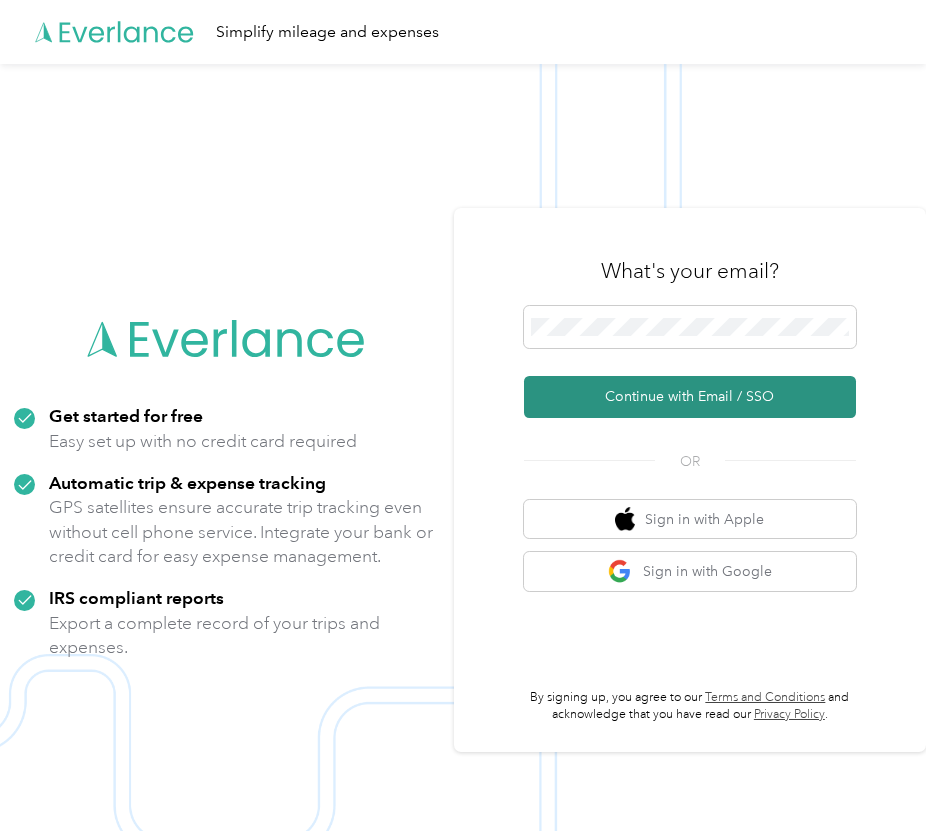 click on "Continue with Email / SSO" at bounding box center (690, 397) 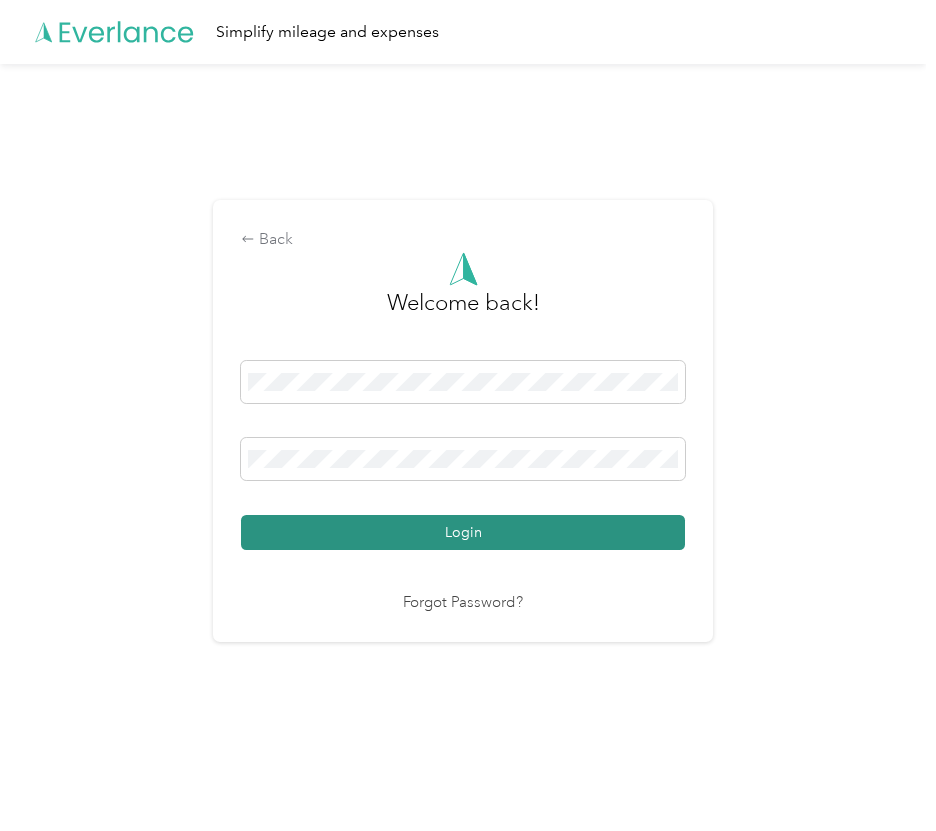 click on "Login" at bounding box center (463, 532) 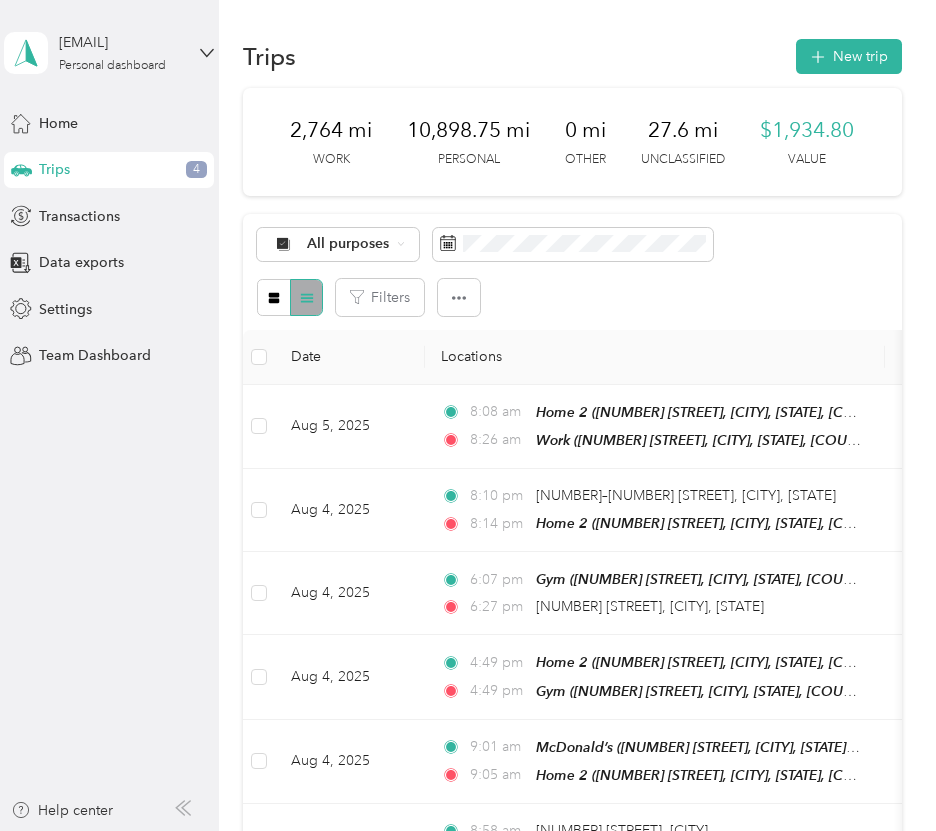 drag, startPoint x: 272, startPoint y: 303, endPoint x: 307, endPoint y: 310, distance: 35.69314 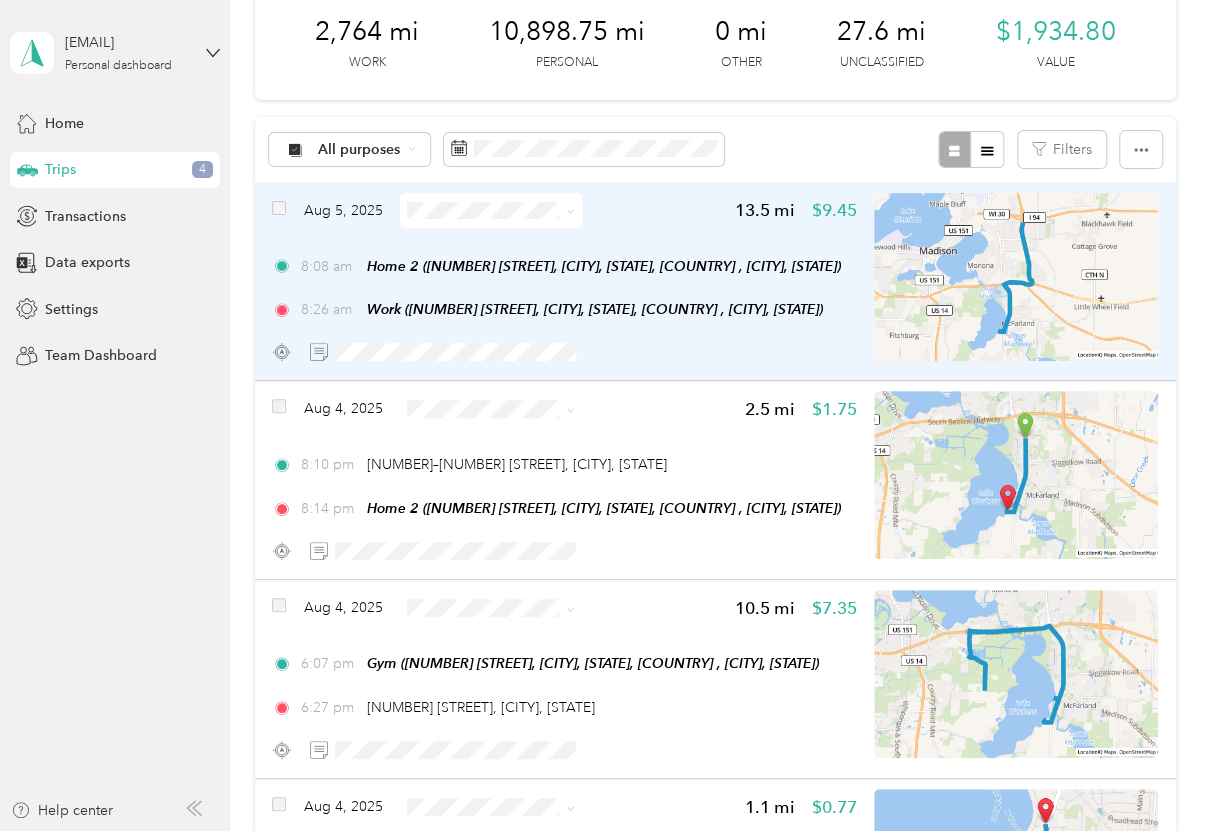 scroll, scrollTop: 0, scrollLeft: 0, axis: both 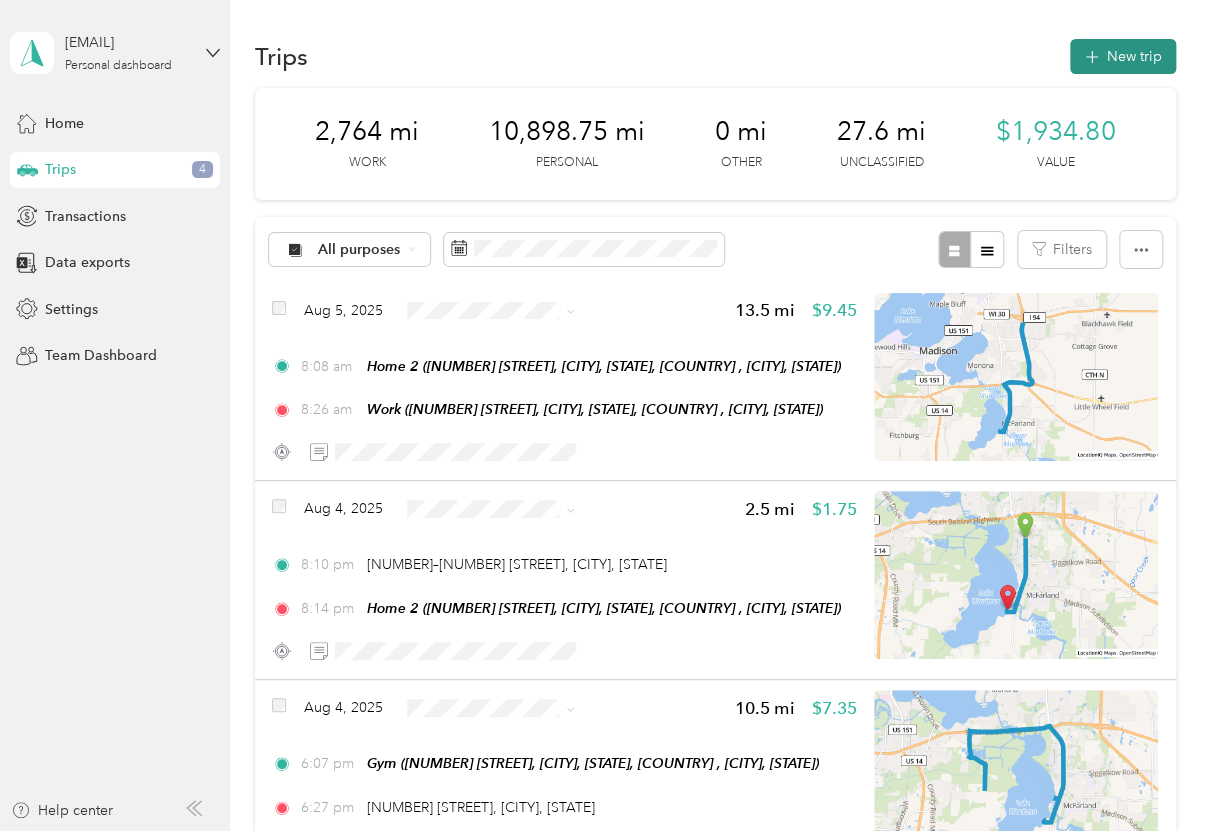 click on "New trip" at bounding box center (1123, 56) 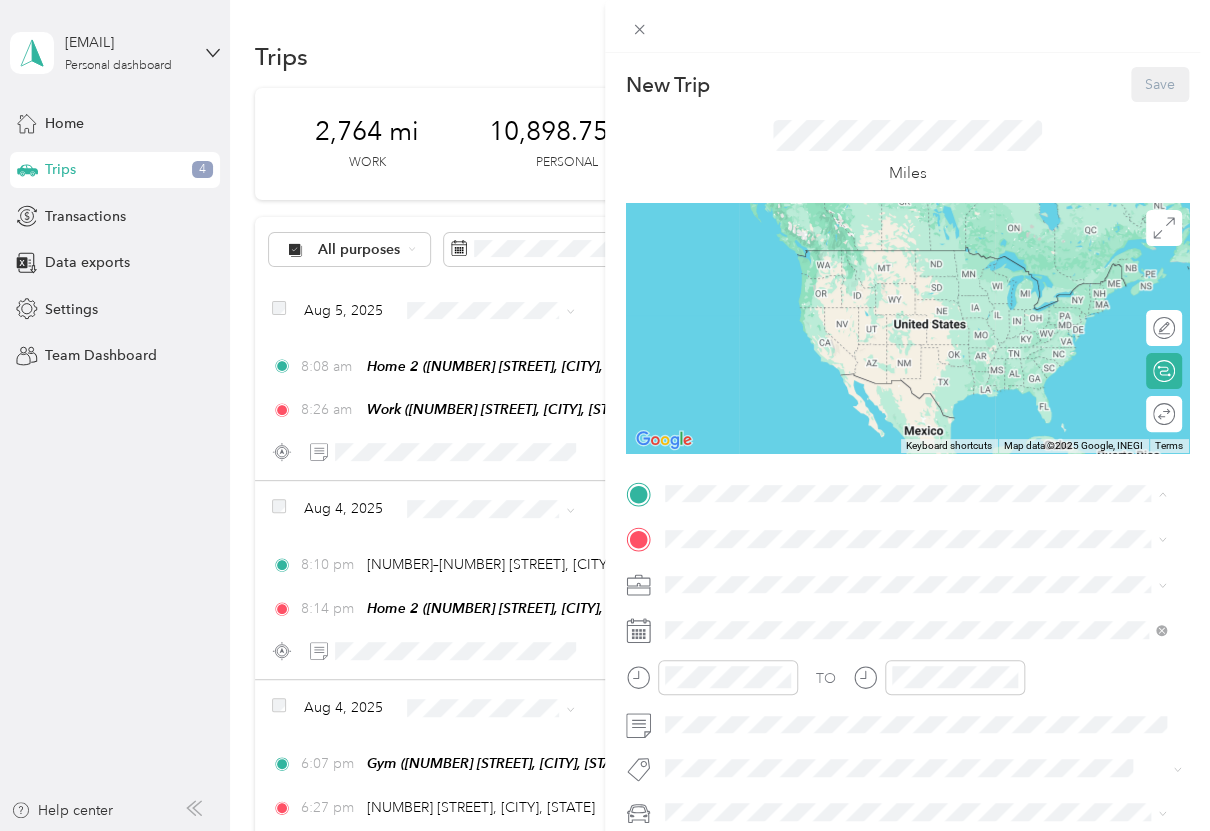 click on "Home 2 [NUMBER] [STREET], [CITY], [STATE], [COUNTRY] , [POSTAL_CODE], [CITY], [STATE], [COUNTRY]" at bounding box center [930, 658] 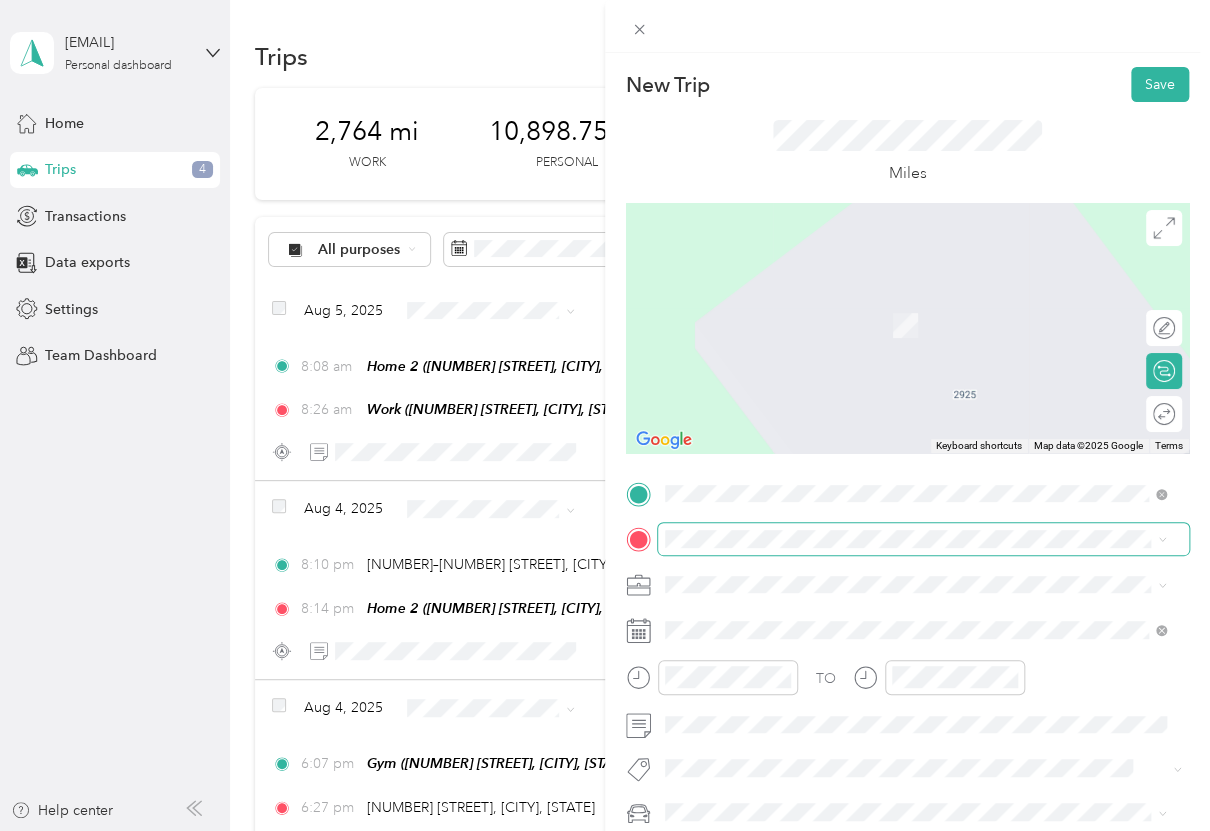 click at bounding box center [923, 539] 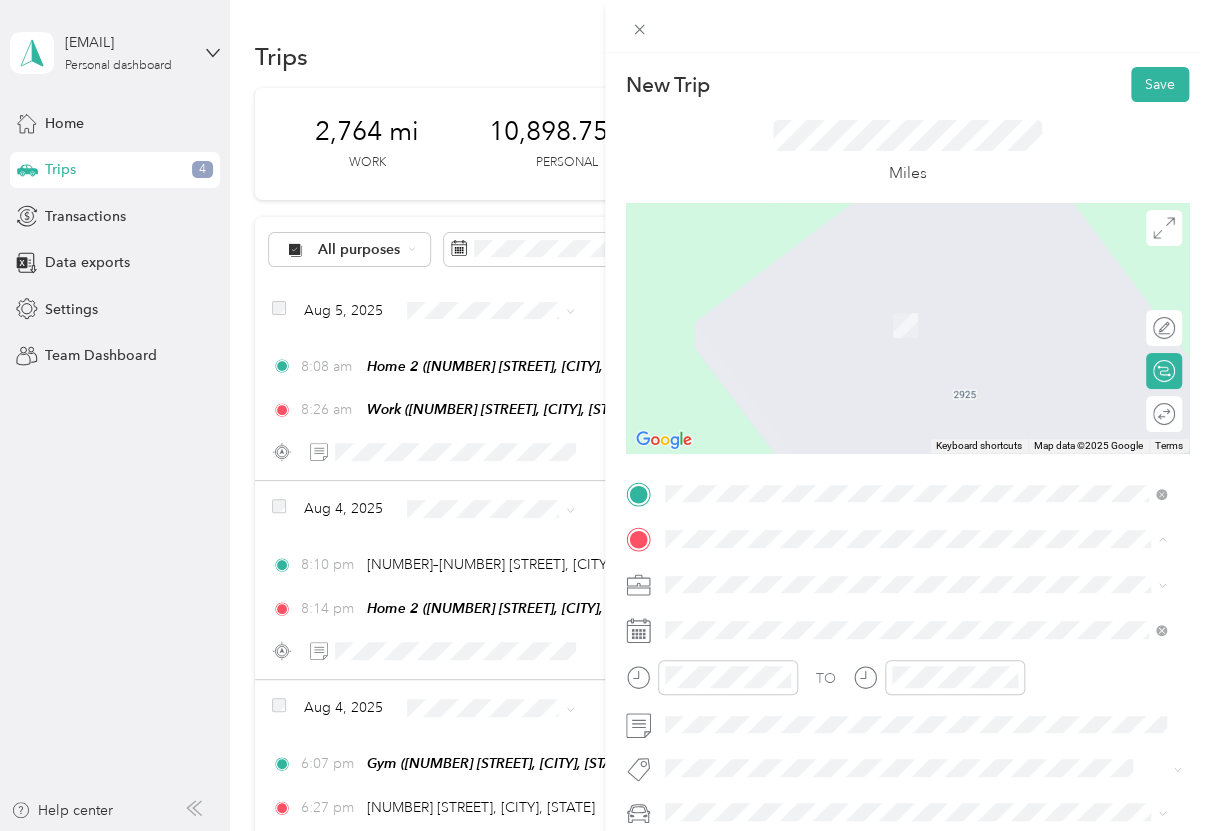 click on "Work [NUMBER] [STREET], [CITY], [STATE], [COUNTRY] , [POSTAL_CODE], [CITY], [STATE], [COUNTRY]" at bounding box center (930, 472) 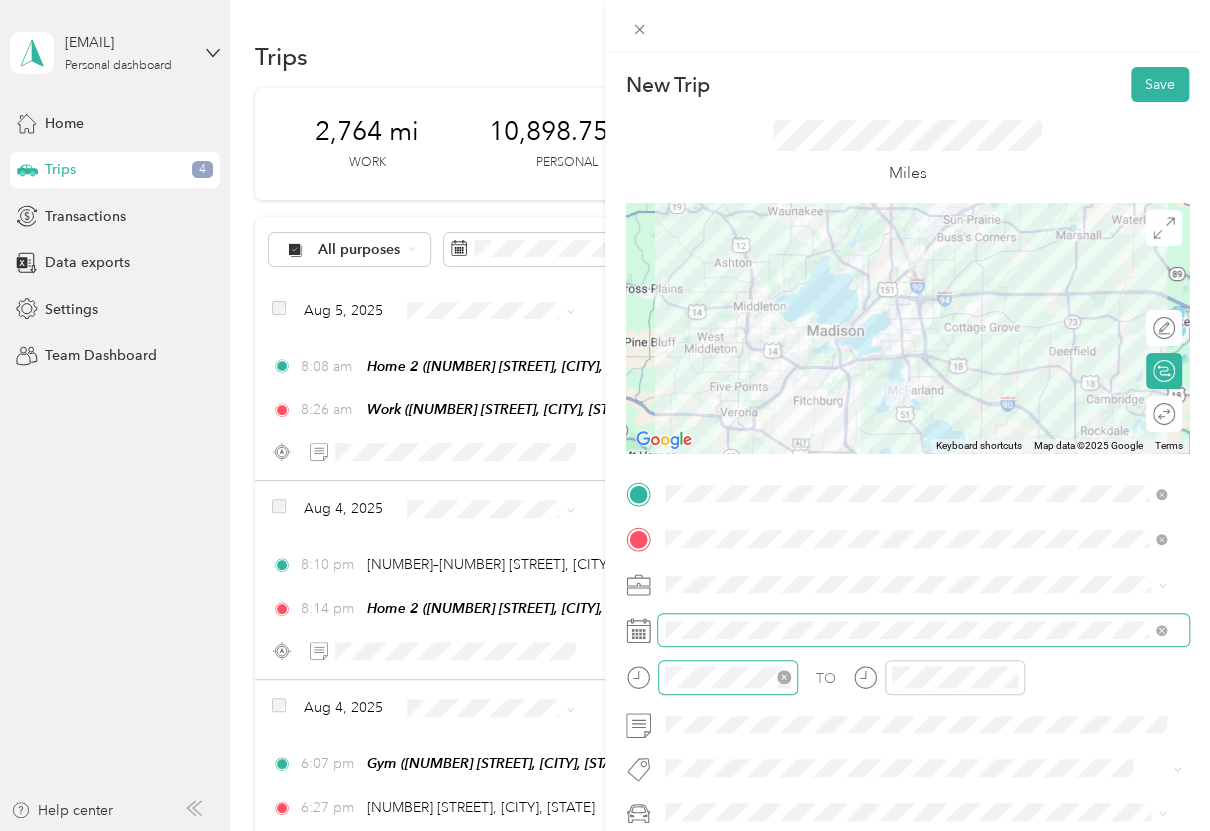 click at bounding box center [728, 677] 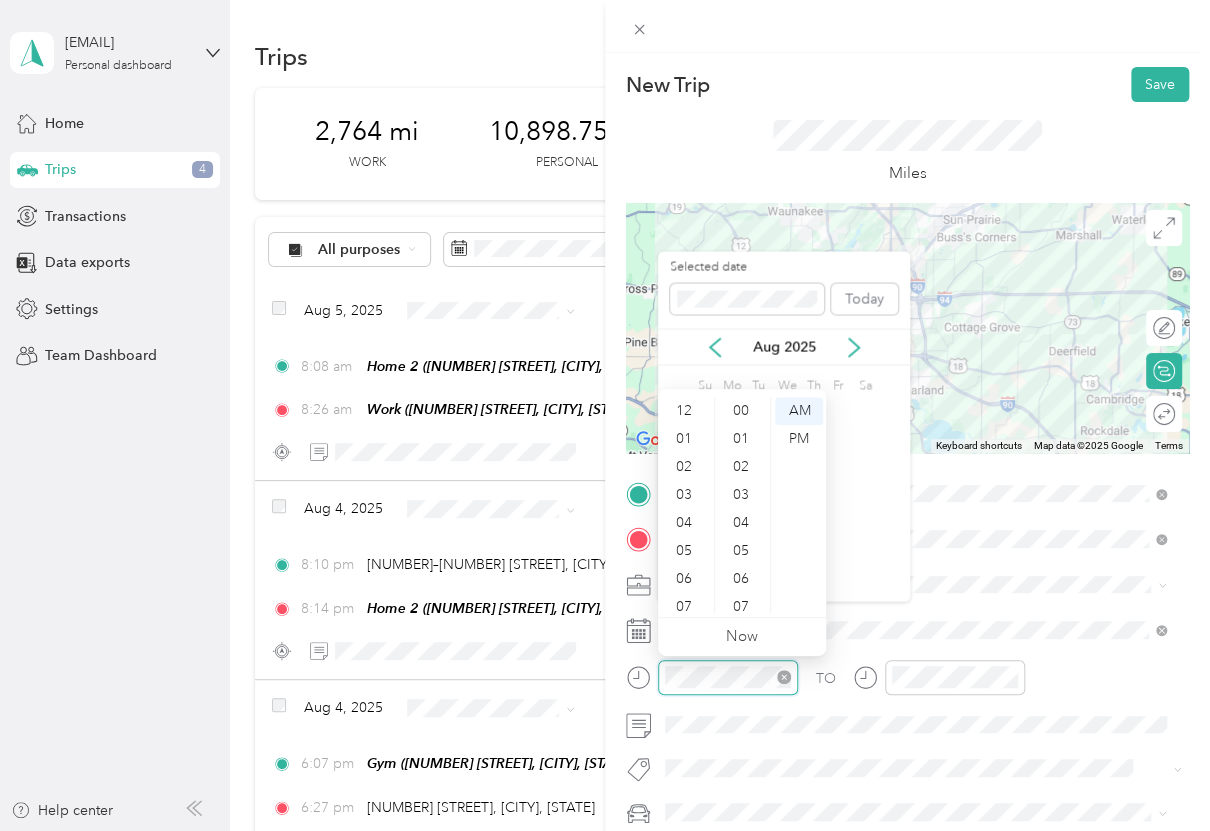 scroll, scrollTop: 120, scrollLeft: 0, axis: vertical 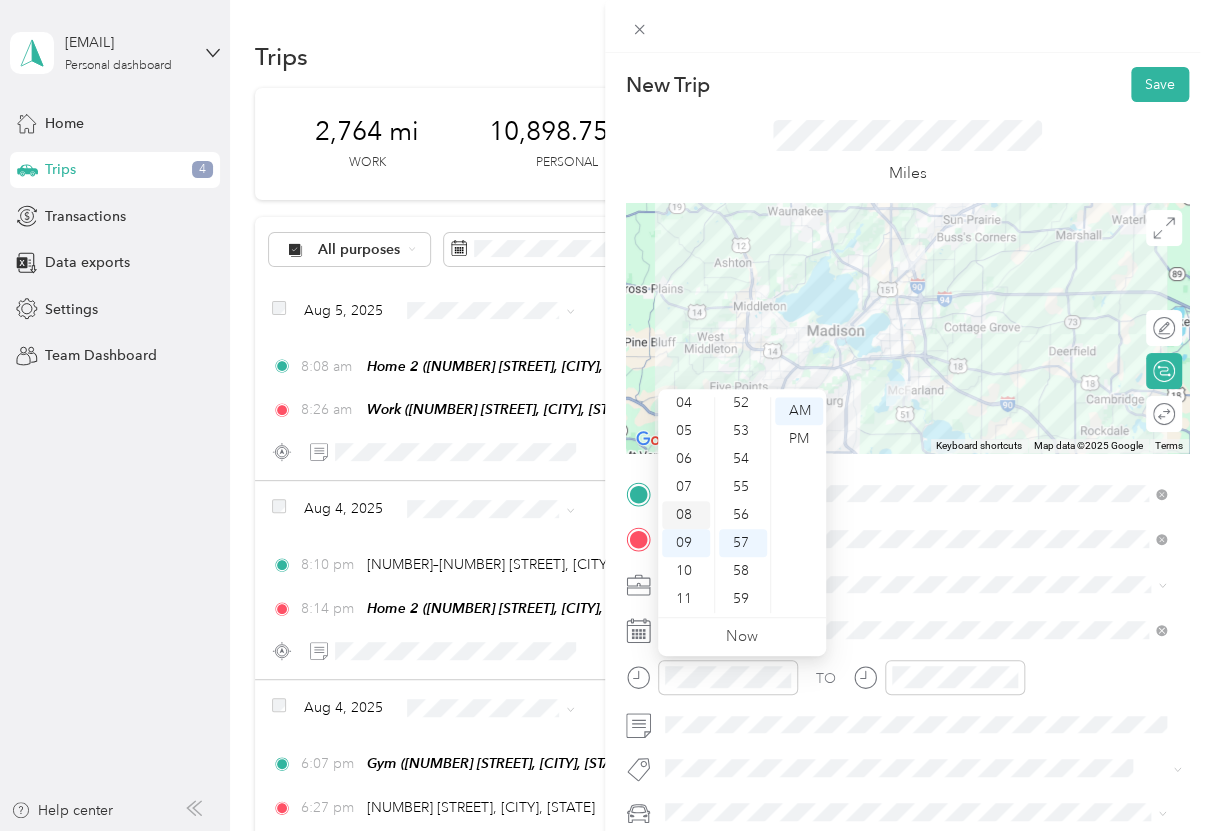 click on "08" at bounding box center [686, 515] 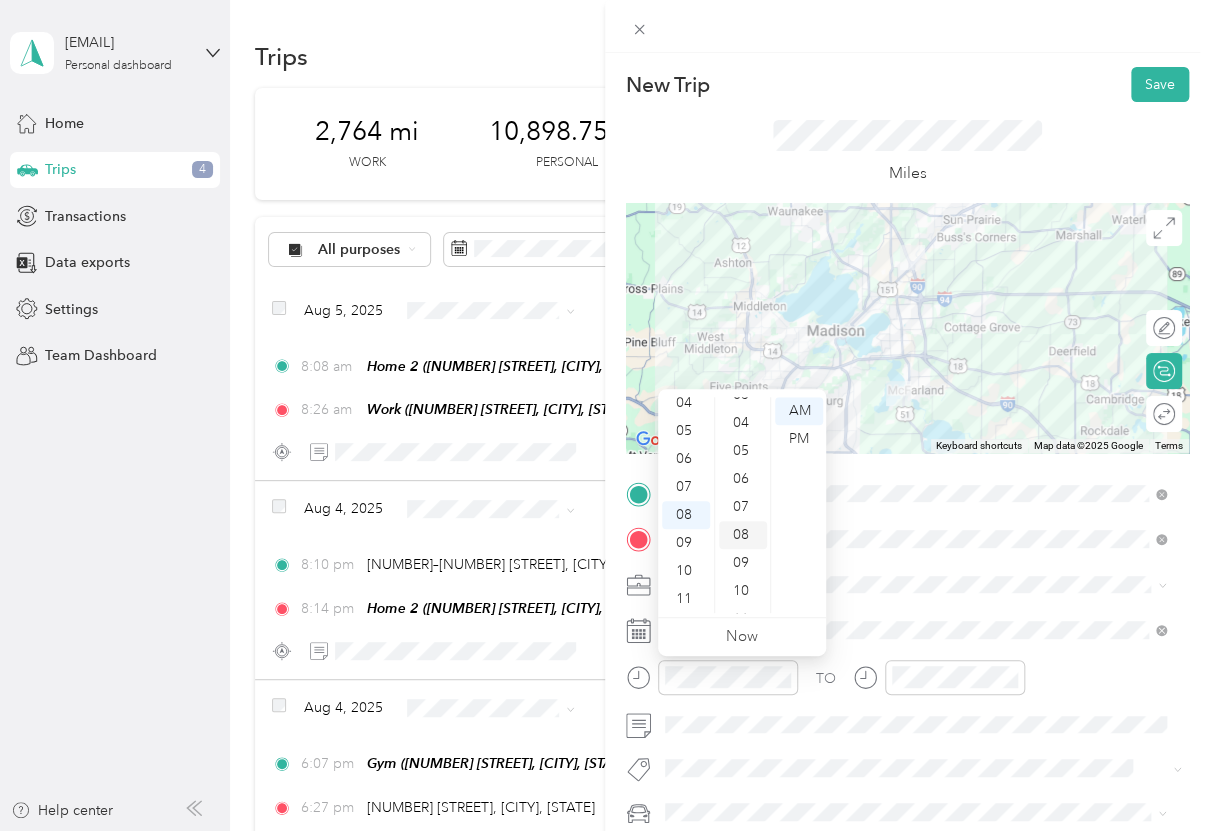click on "08" at bounding box center [743, 535] 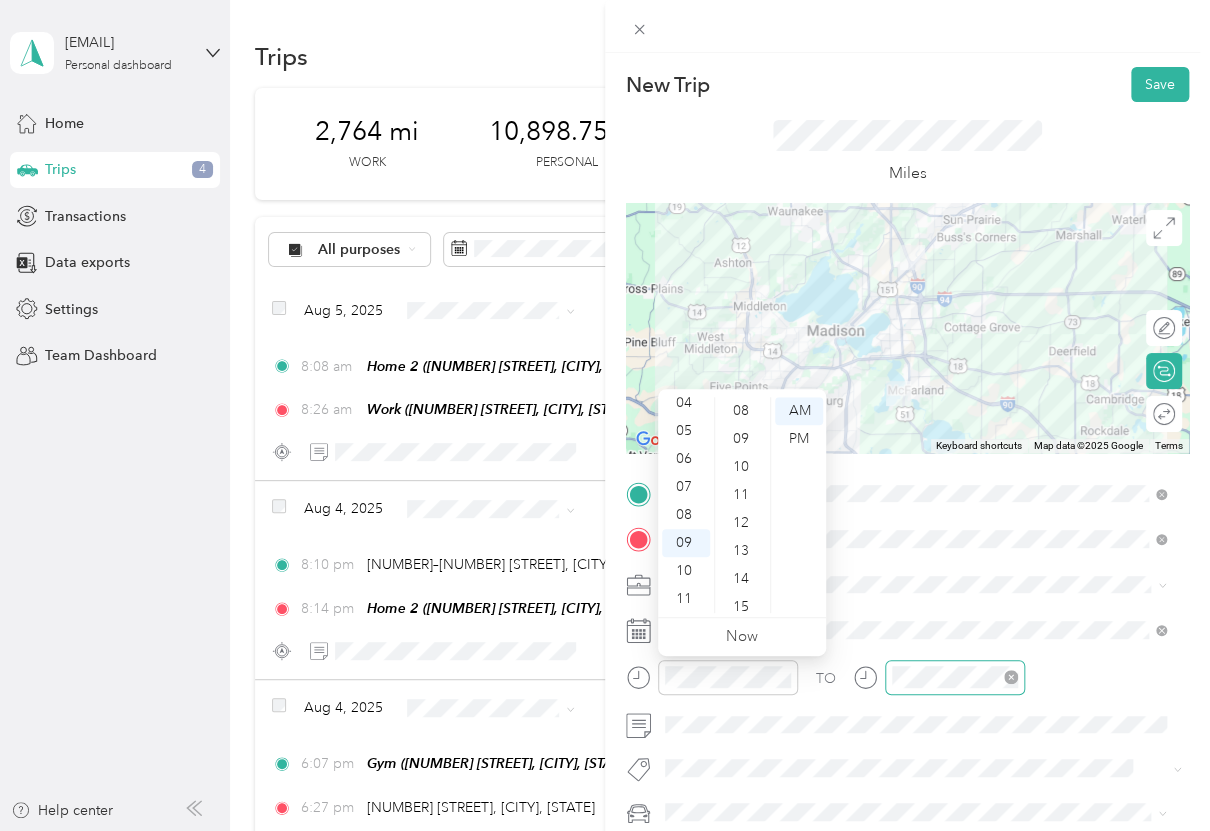 scroll, scrollTop: 1464, scrollLeft: 0, axis: vertical 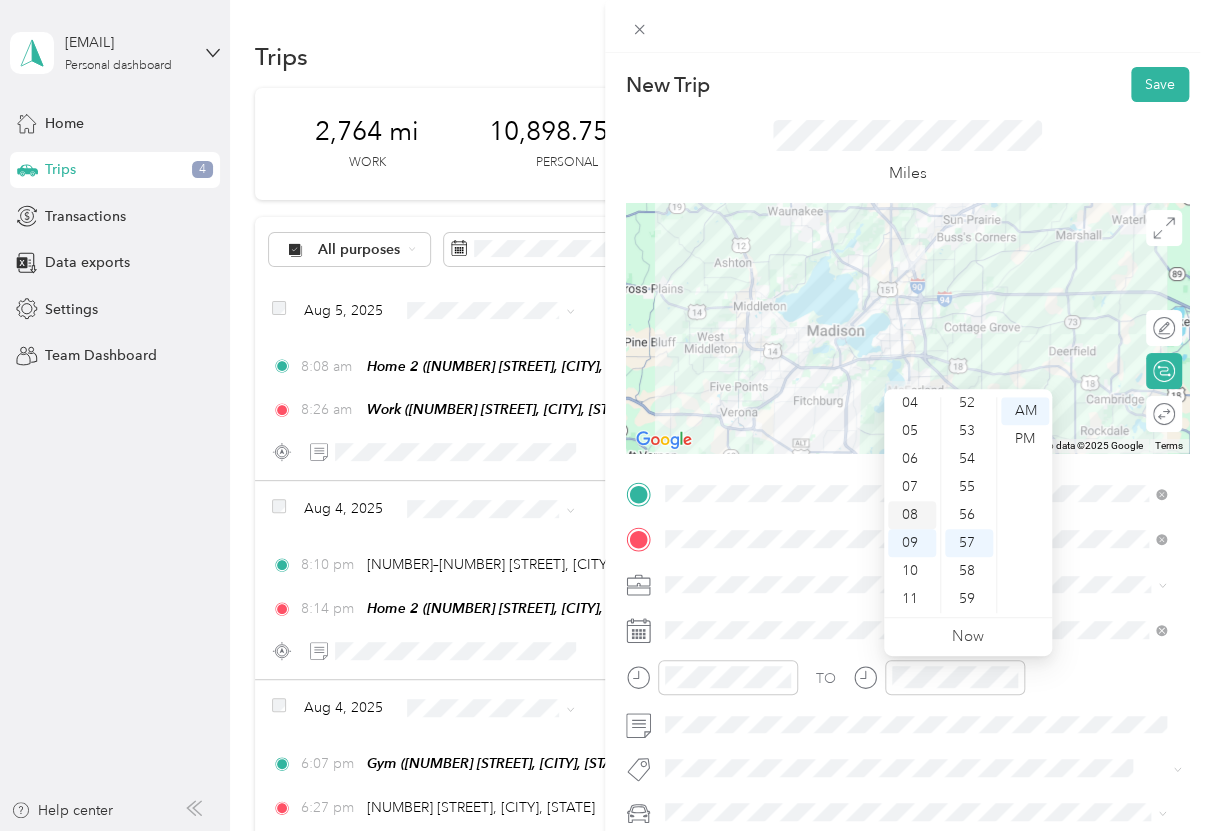 click on "08" at bounding box center (912, 515) 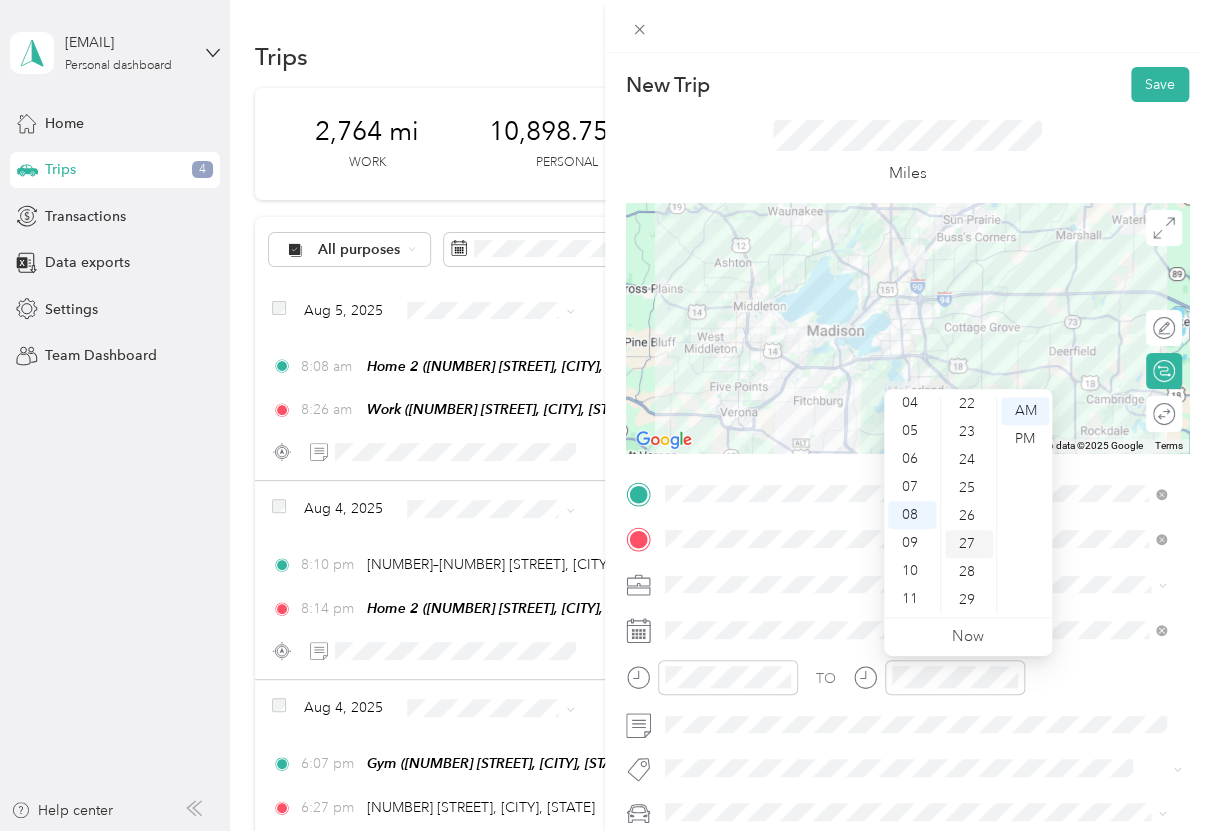 scroll, scrollTop: 664, scrollLeft: 0, axis: vertical 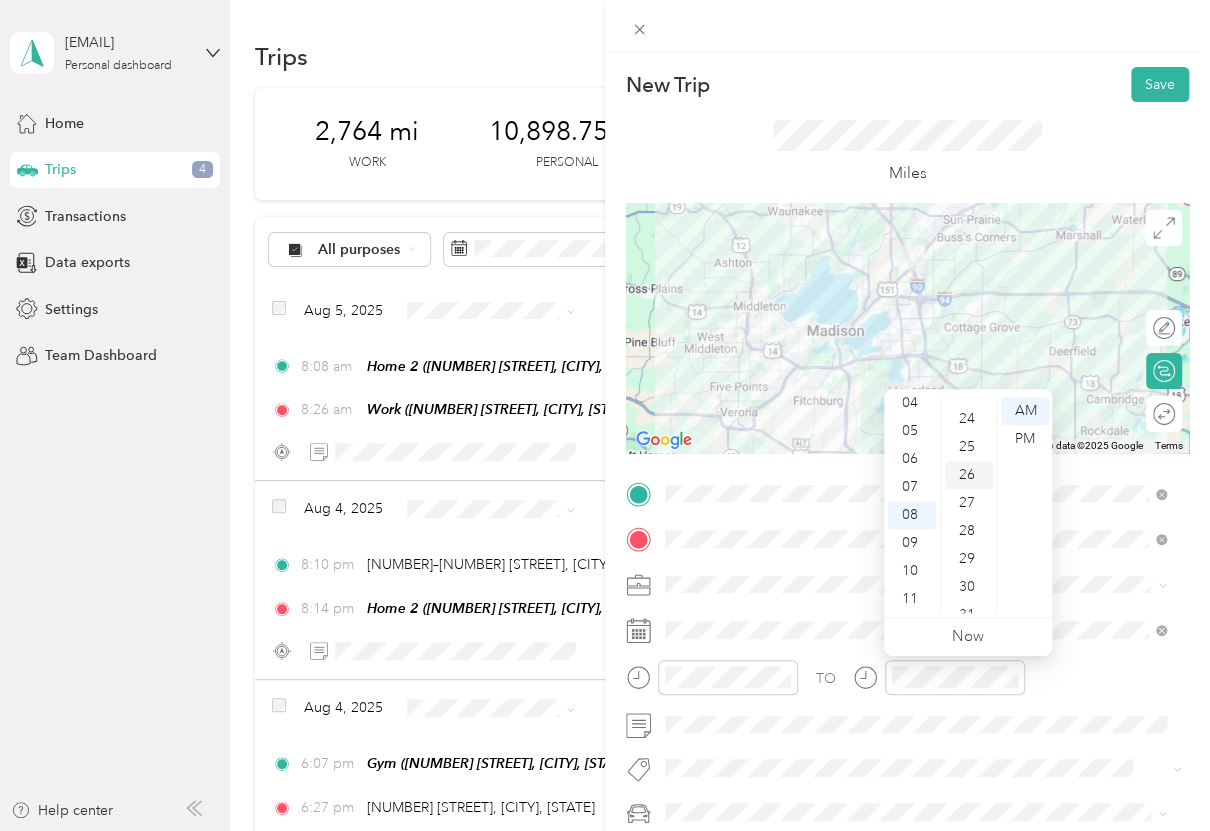 click on "26" at bounding box center (969, 475) 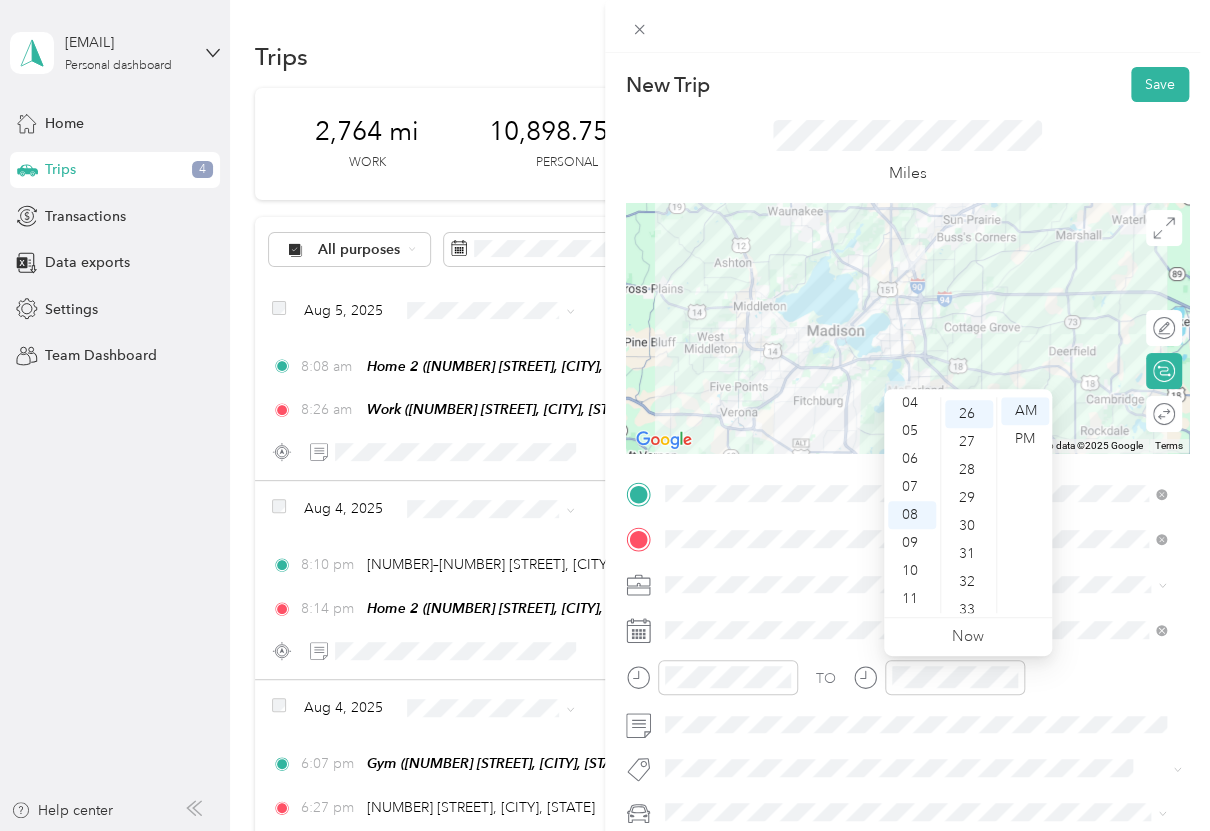 scroll, scrollTop: 728, scrollLeft: 0, axis: vertical 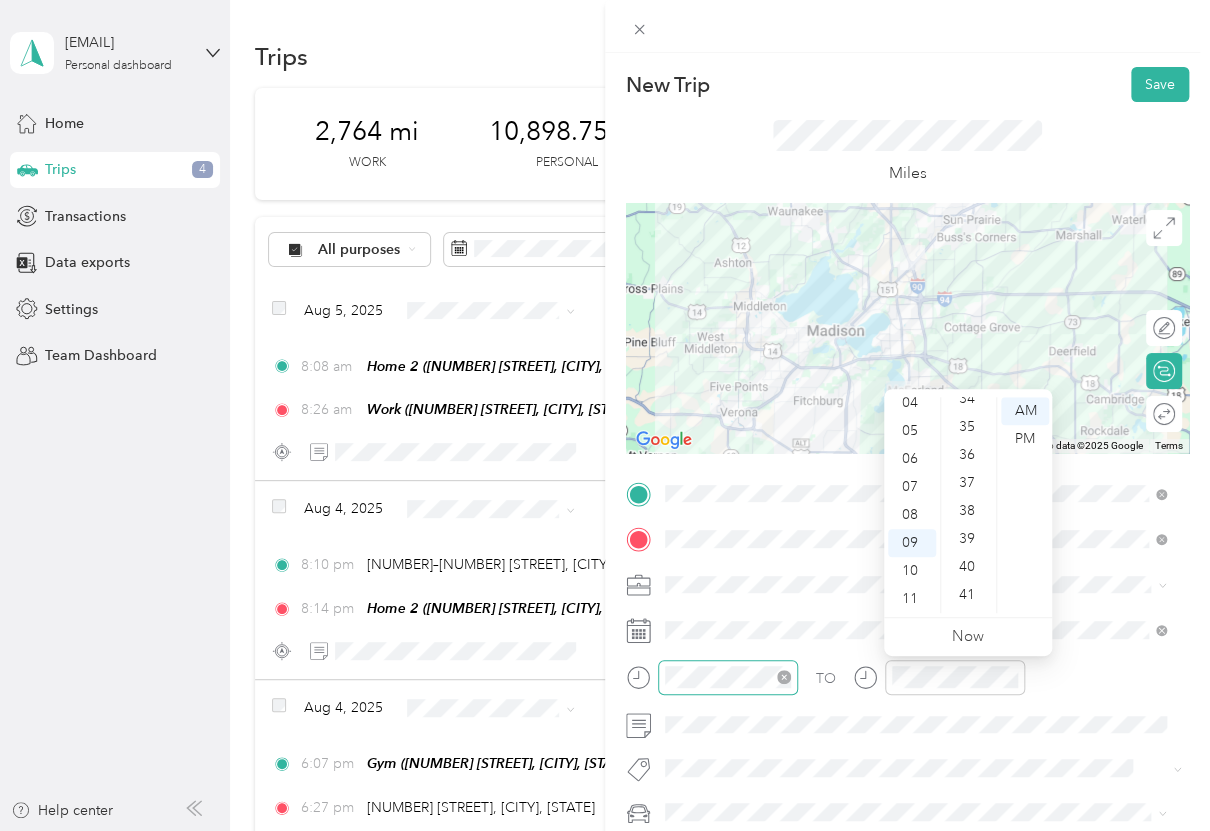 click at bounding box center (728, 677) 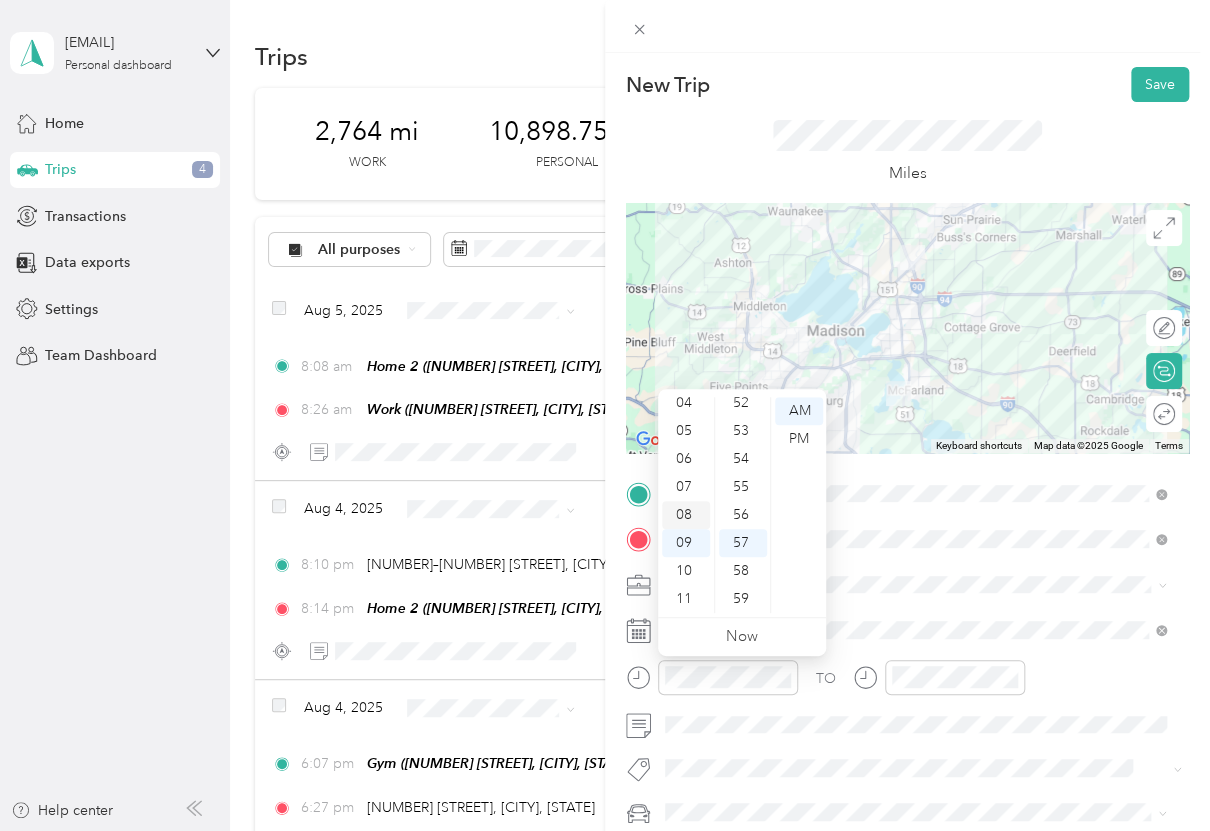 drag, startPoint x: 684, startPoint y: 517, endPoint x: 712, endPoint y: 503, distance: 31.304953 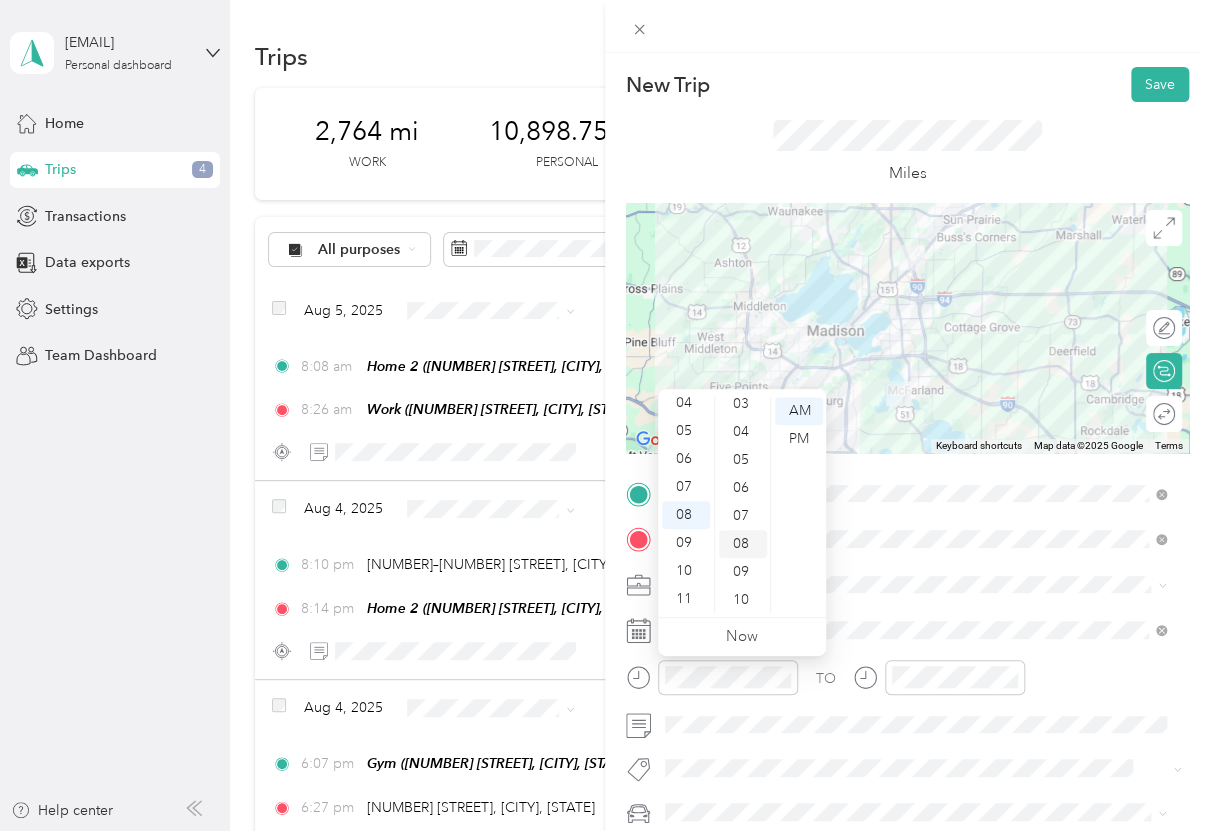 scroll, scrollTop: 64, scrollLeft: 0, axis: vertical 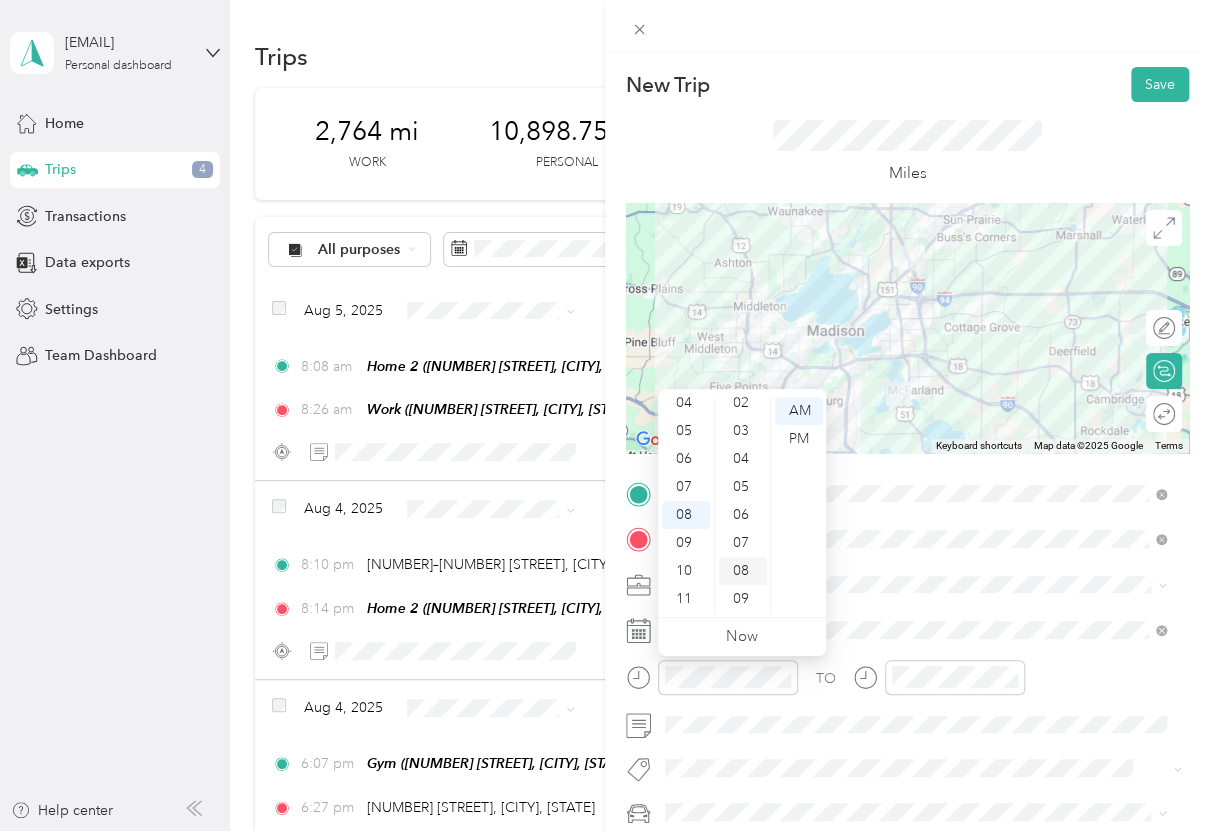 click on "08" at bounding box center [743, 571] 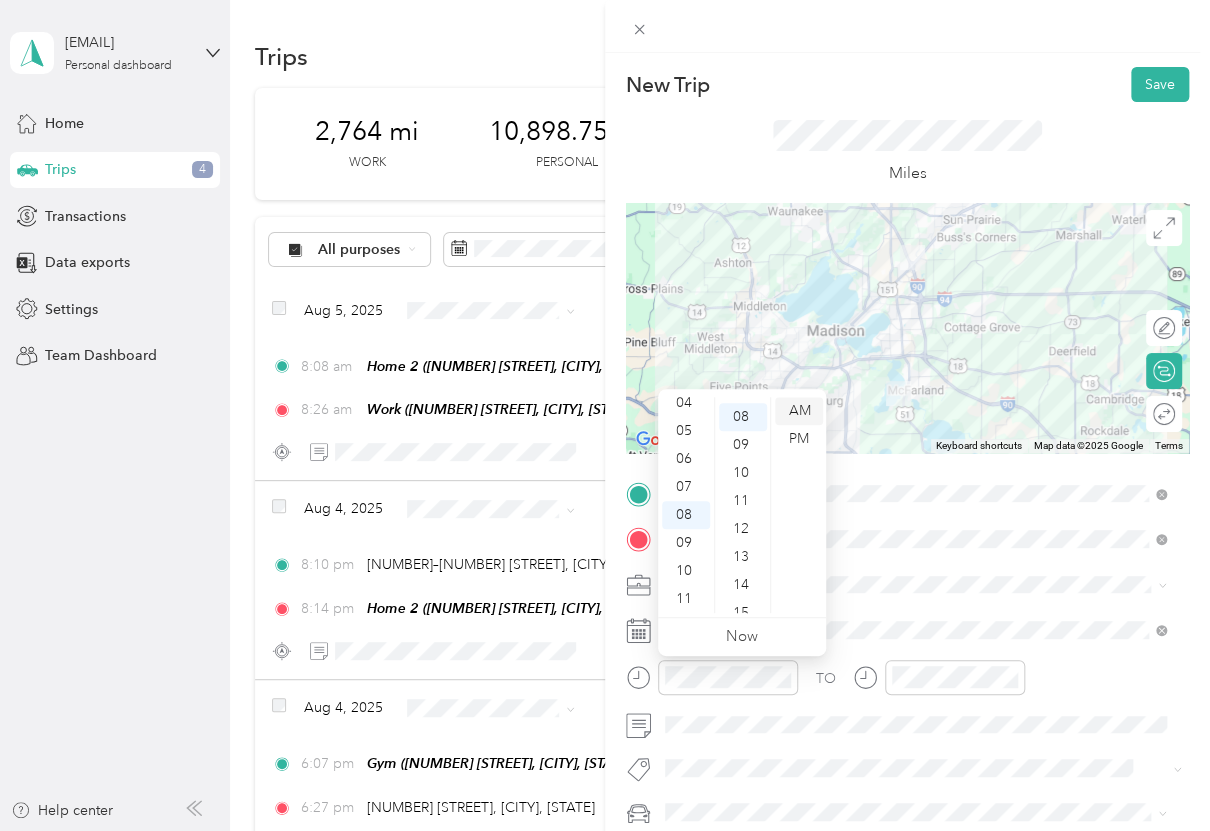 scroll, scrollTop: 224, scrollLeft: 0, axis: vertical 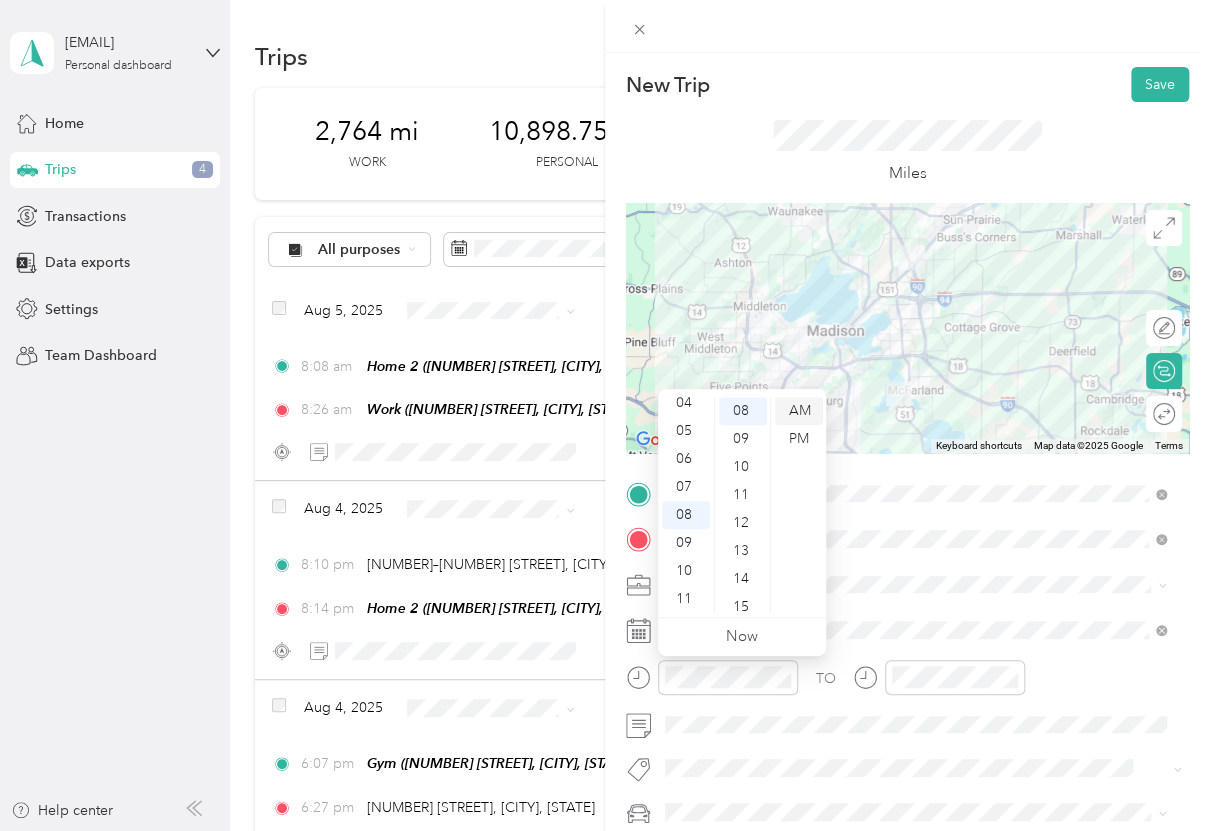 click on "AM" at bounding box center [799, 411] 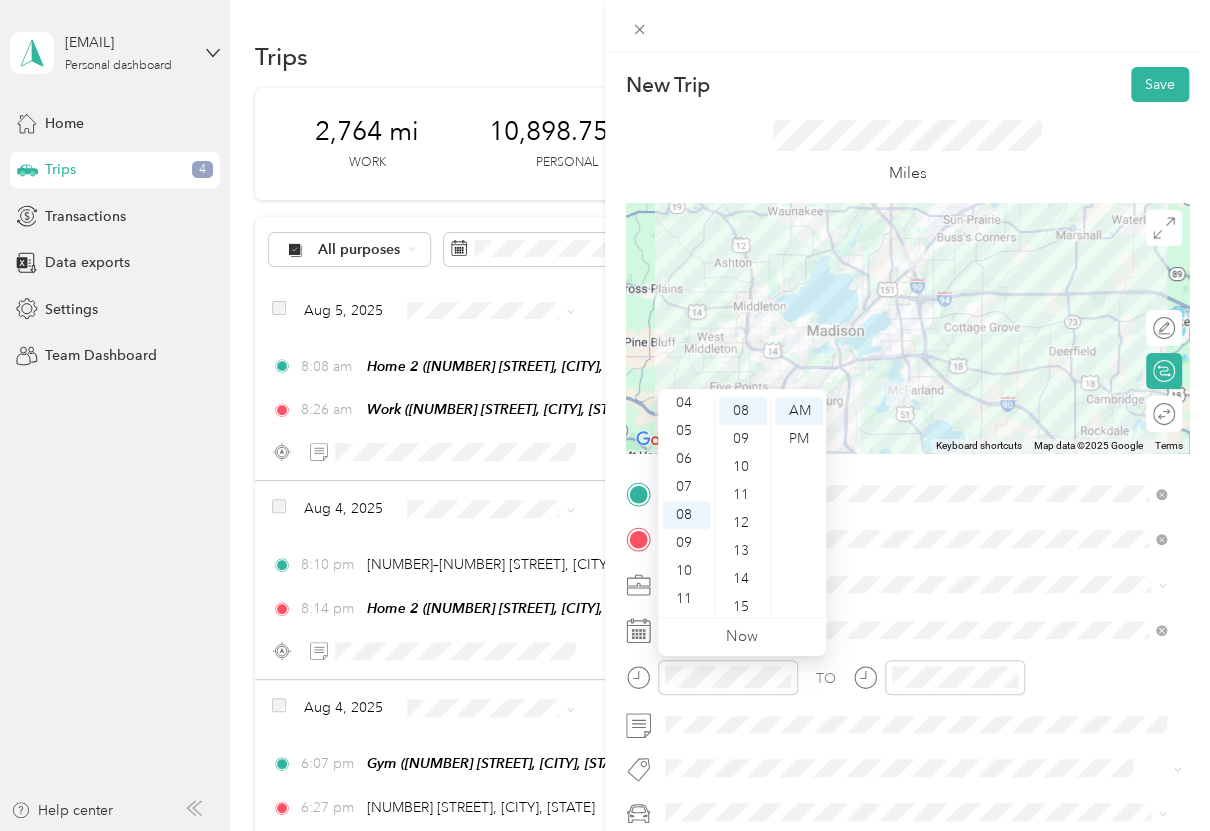 scroll, scrollTop: 1464, scrollLeft: 0, axis: vertical 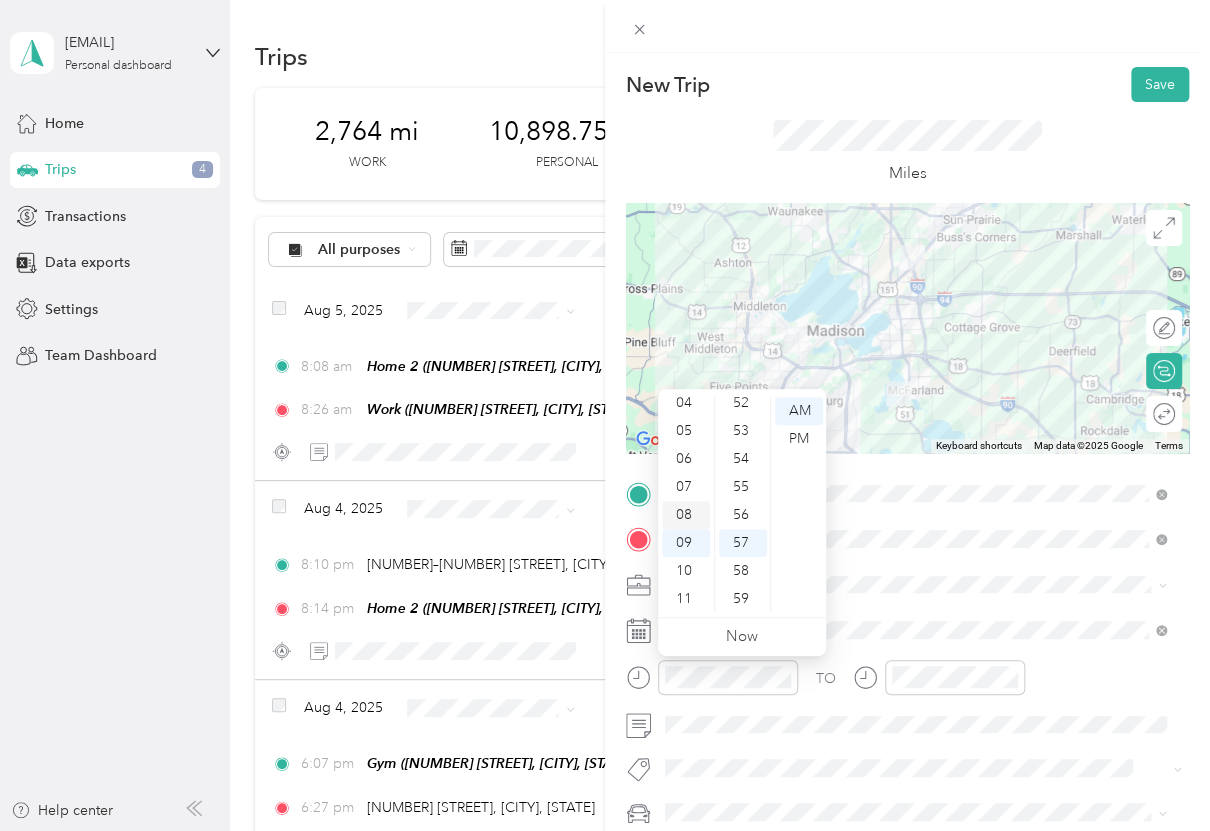 click on "08" at bounding box center (686, 515) 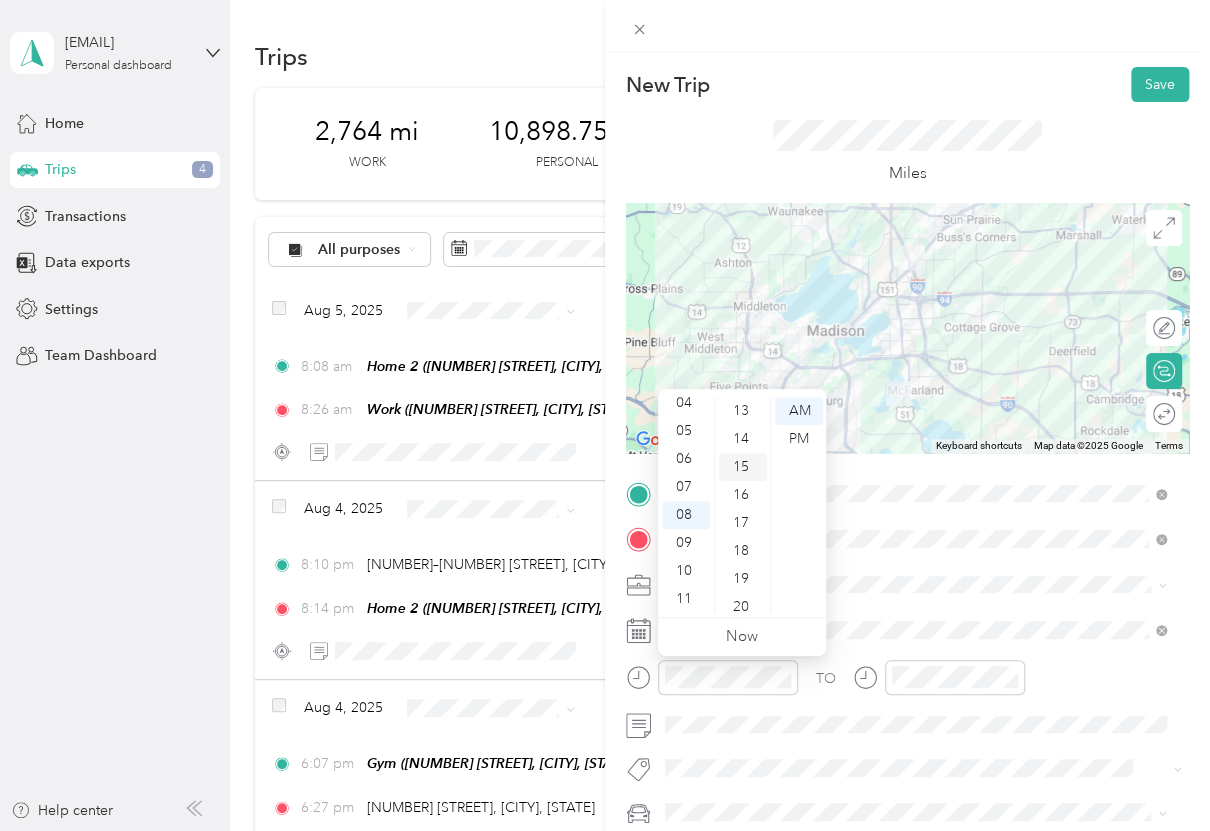 scroll, scrollTop: 0, scrollLeft: 0, axis: both 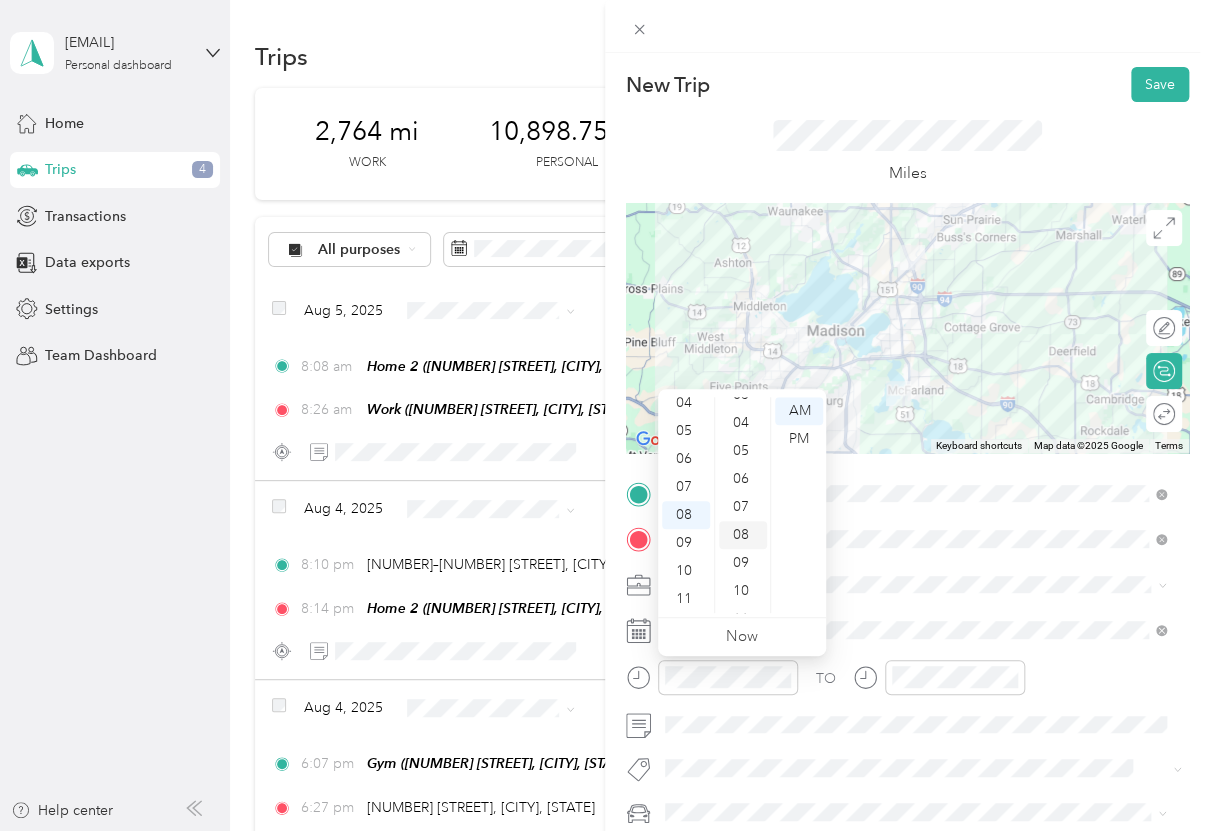 click on "08" at bounding box center [743, 535] 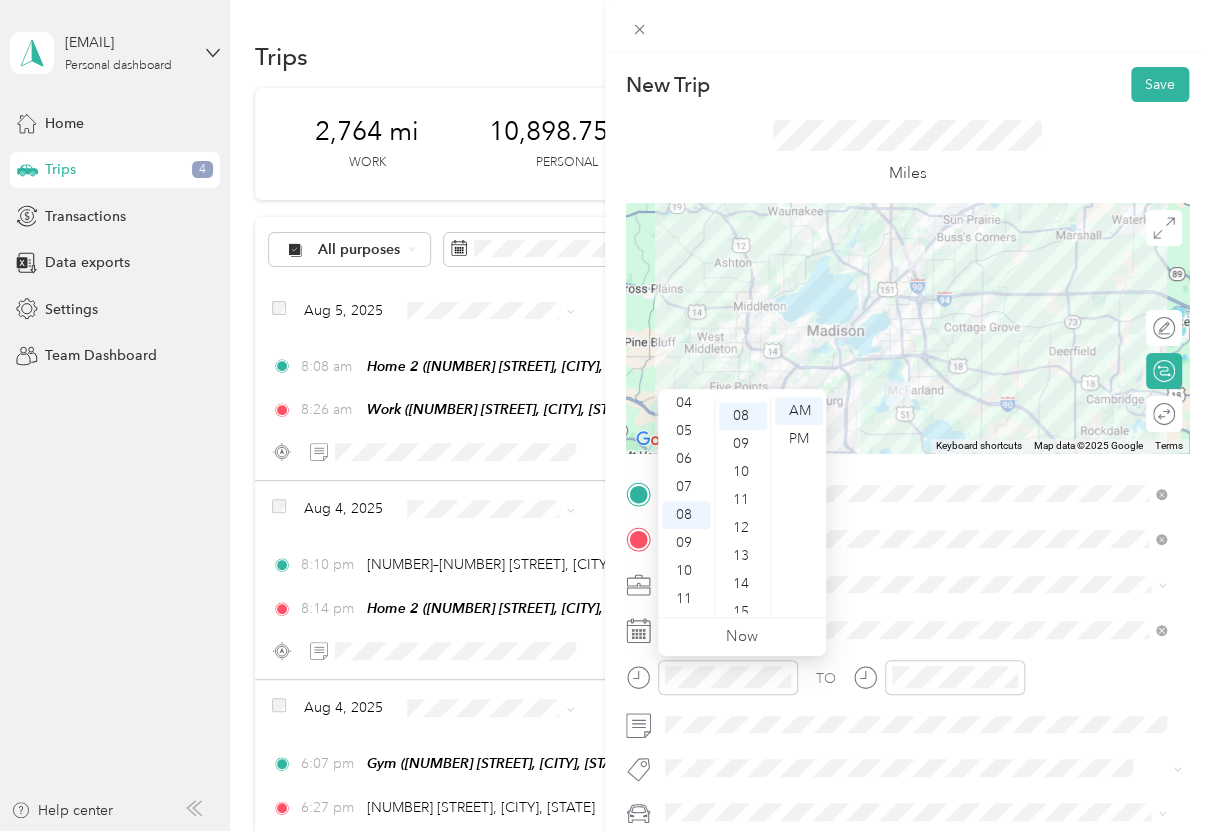scroll, scrollTop: 224, scrollLeft: 0, axis: vertical 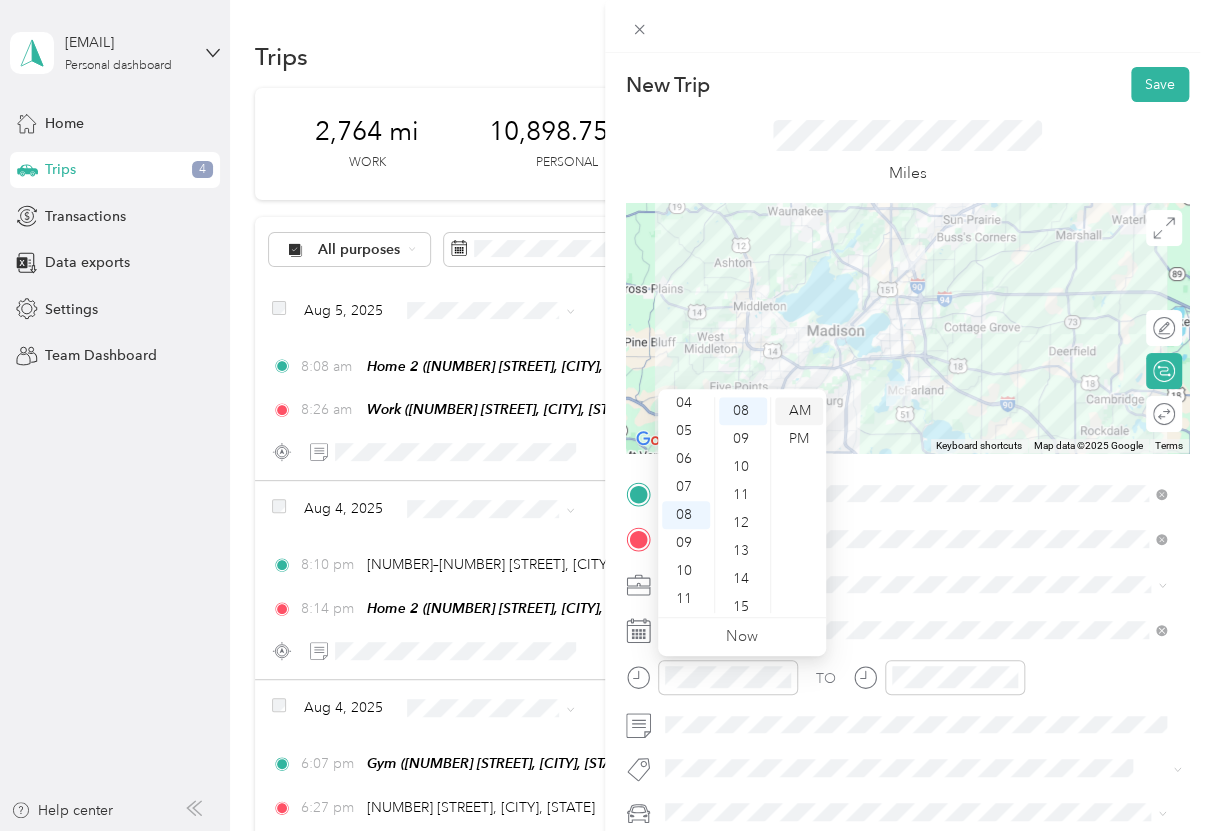 click on "AM" at bounding box center (799, 411) 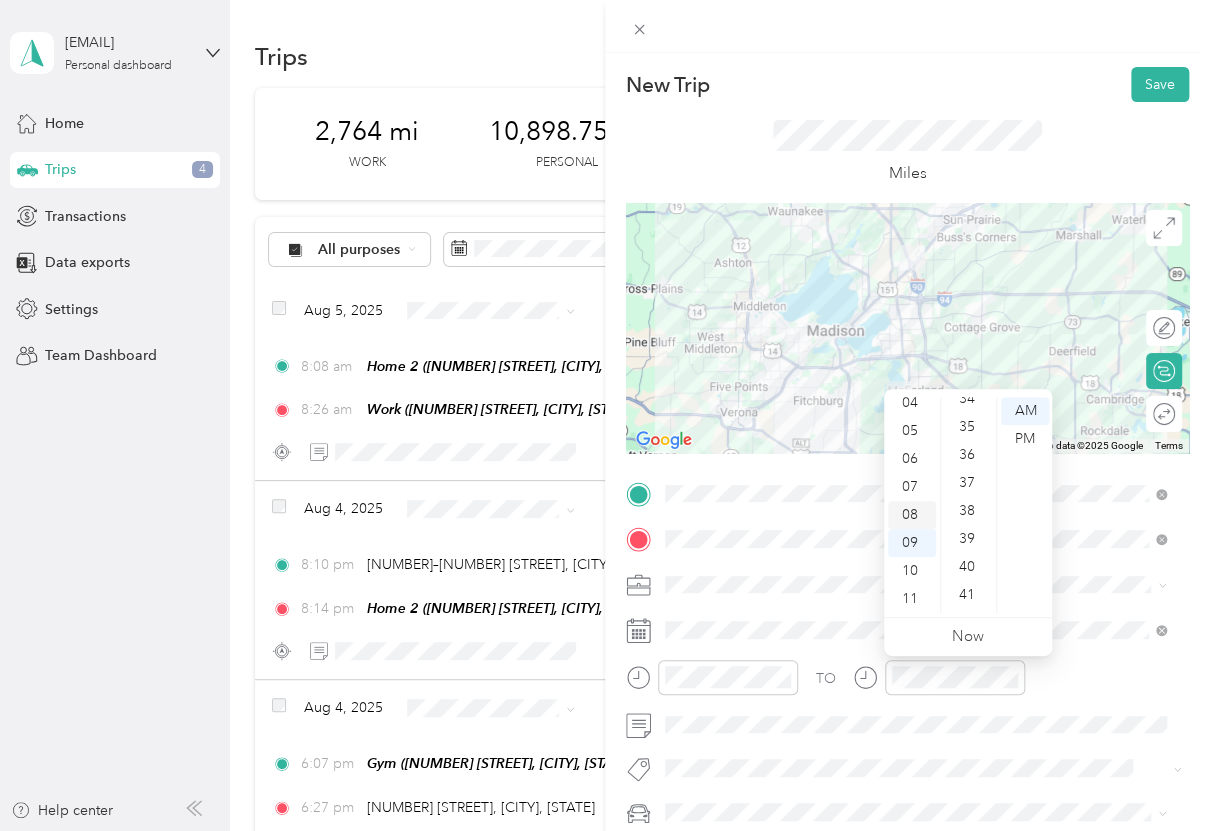 click on "08" at bounding box center (912, 515) 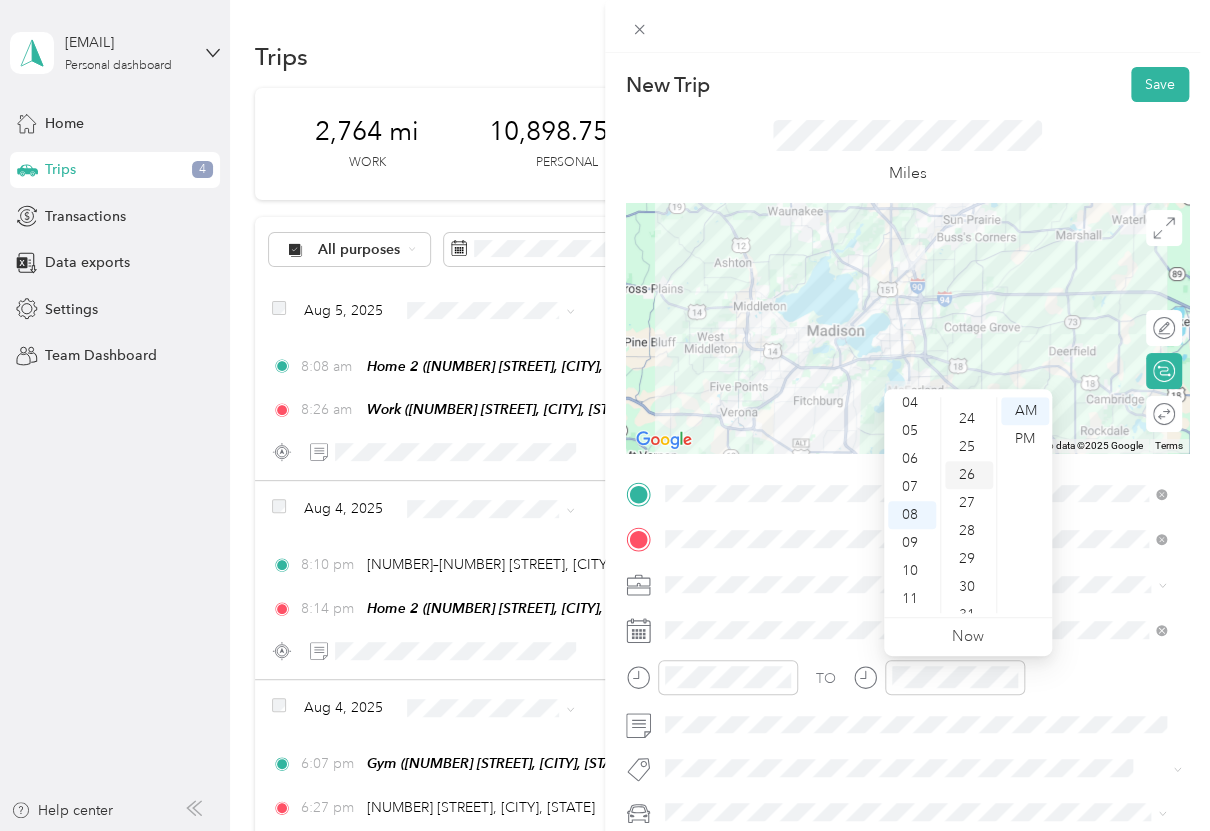 click on "26" at bounding box center (969, 475) 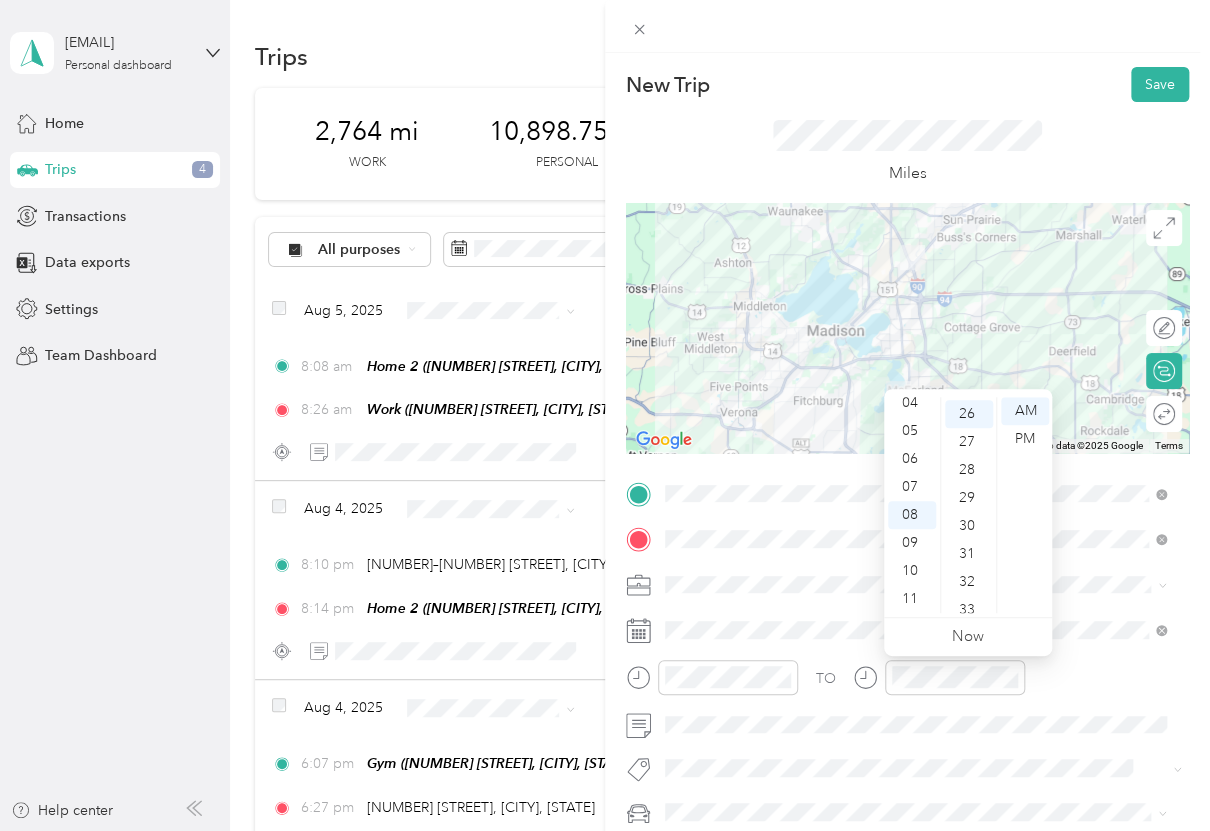scroll, scrollTop: 728, scrollLeft: 0, axis: vertical 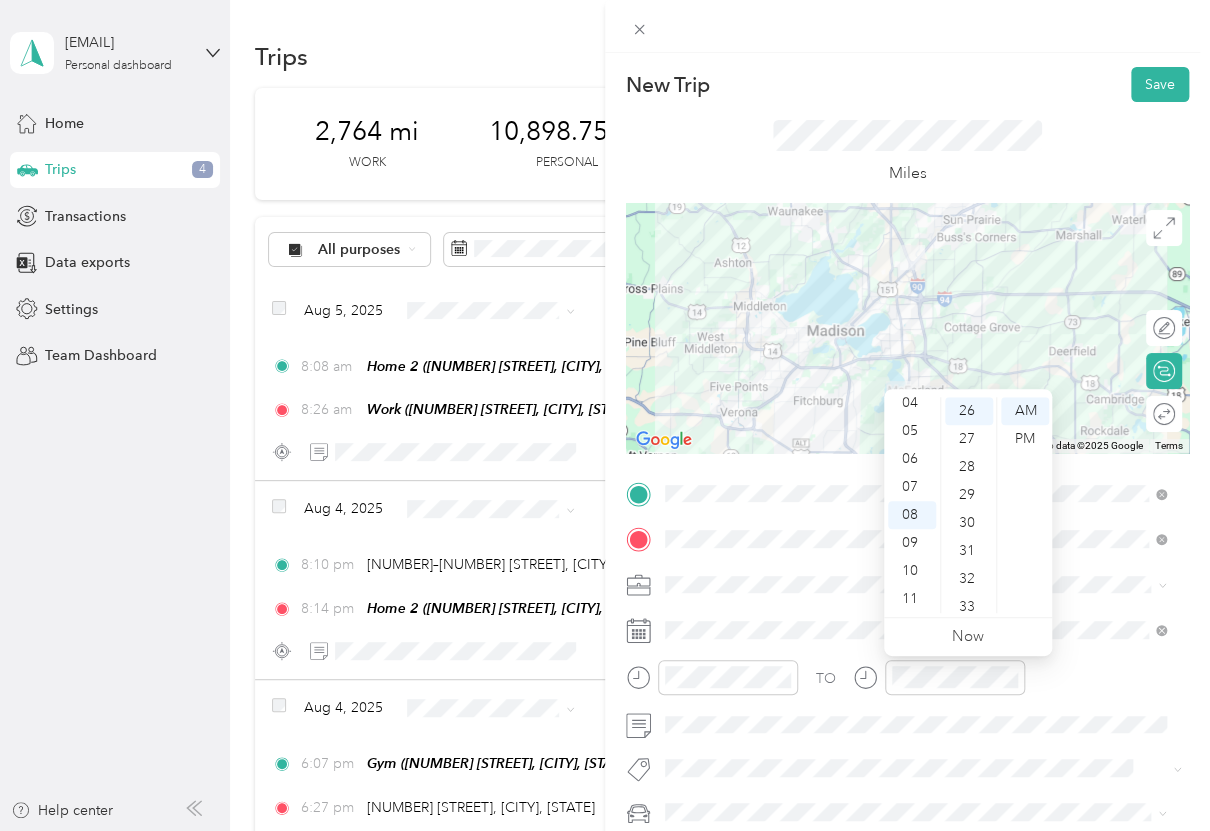 click on "TO Add photo" at bounding box center [907, 697] 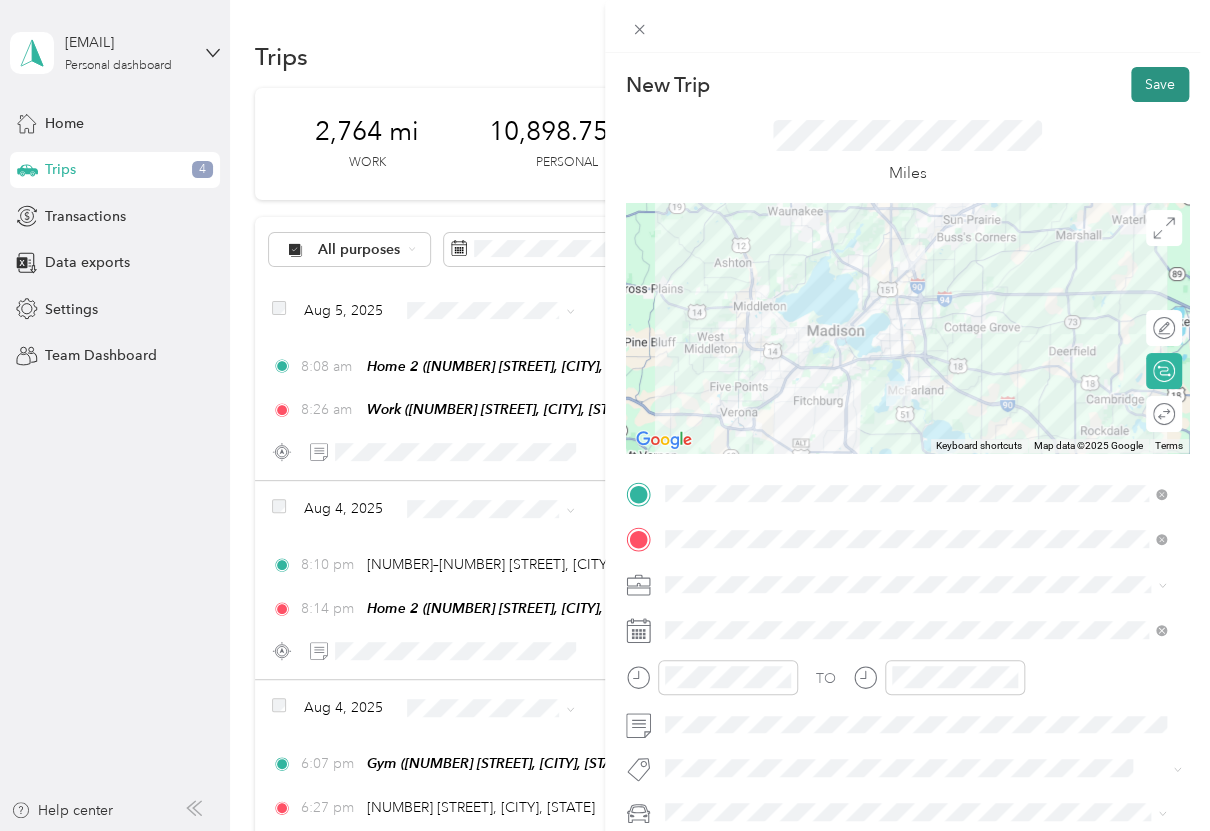 click on "Save" at bounding box center (1160, 84) 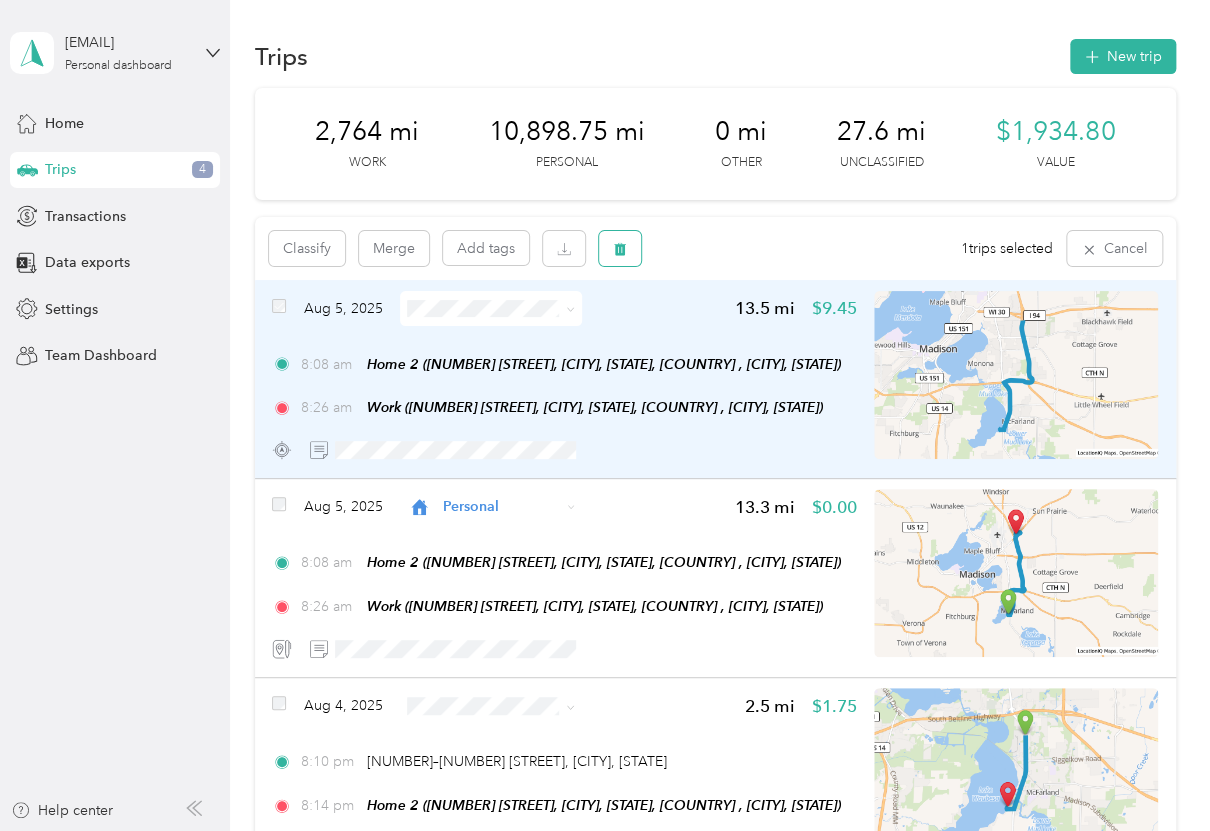 click 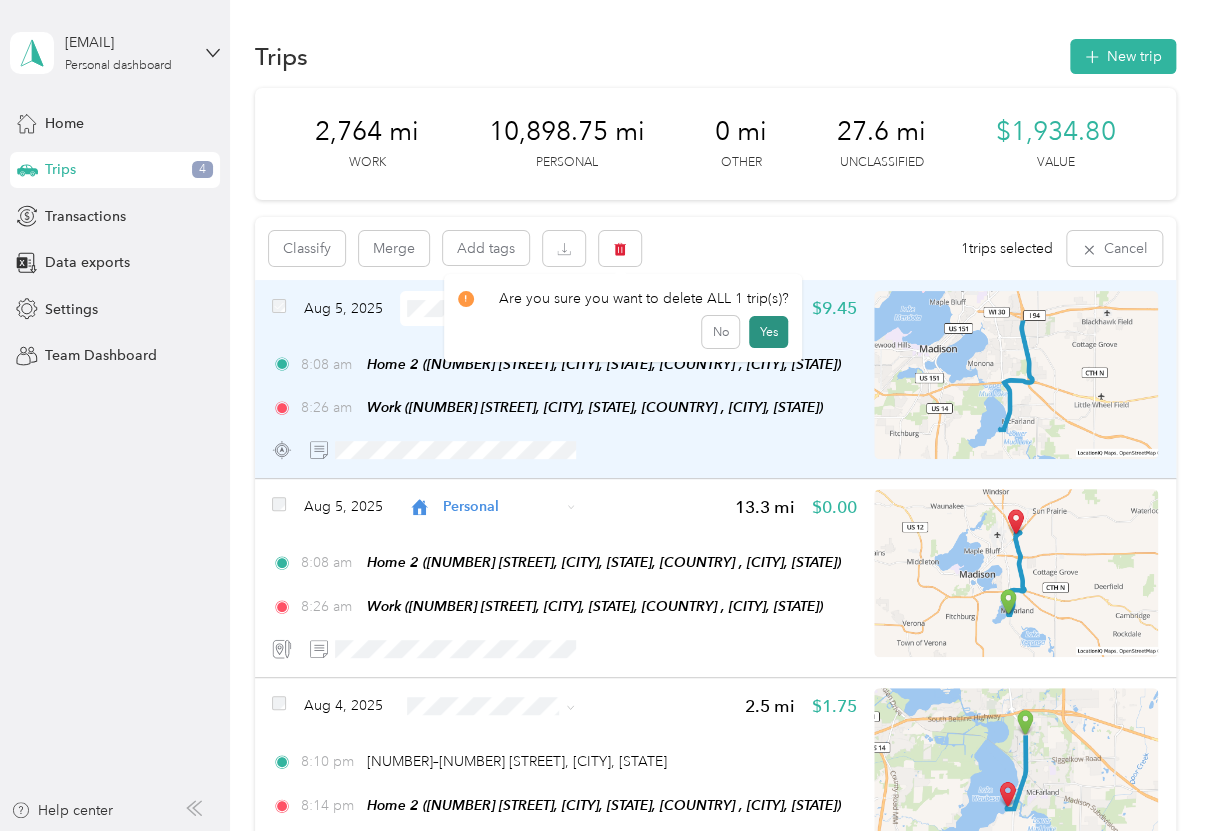 click on "Yes" at bounding box center [768, 332] 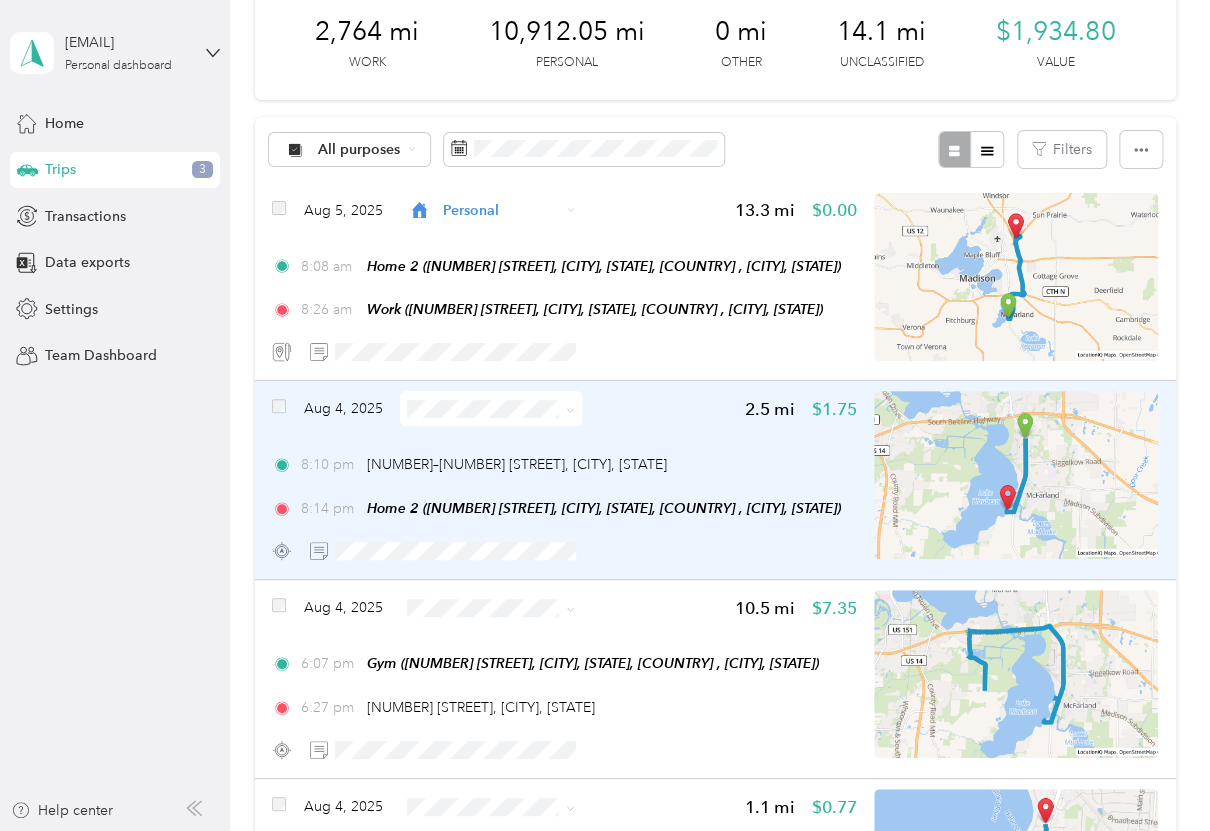 scroll, scrollTop: 0, scrollLeft: 0, axis: both 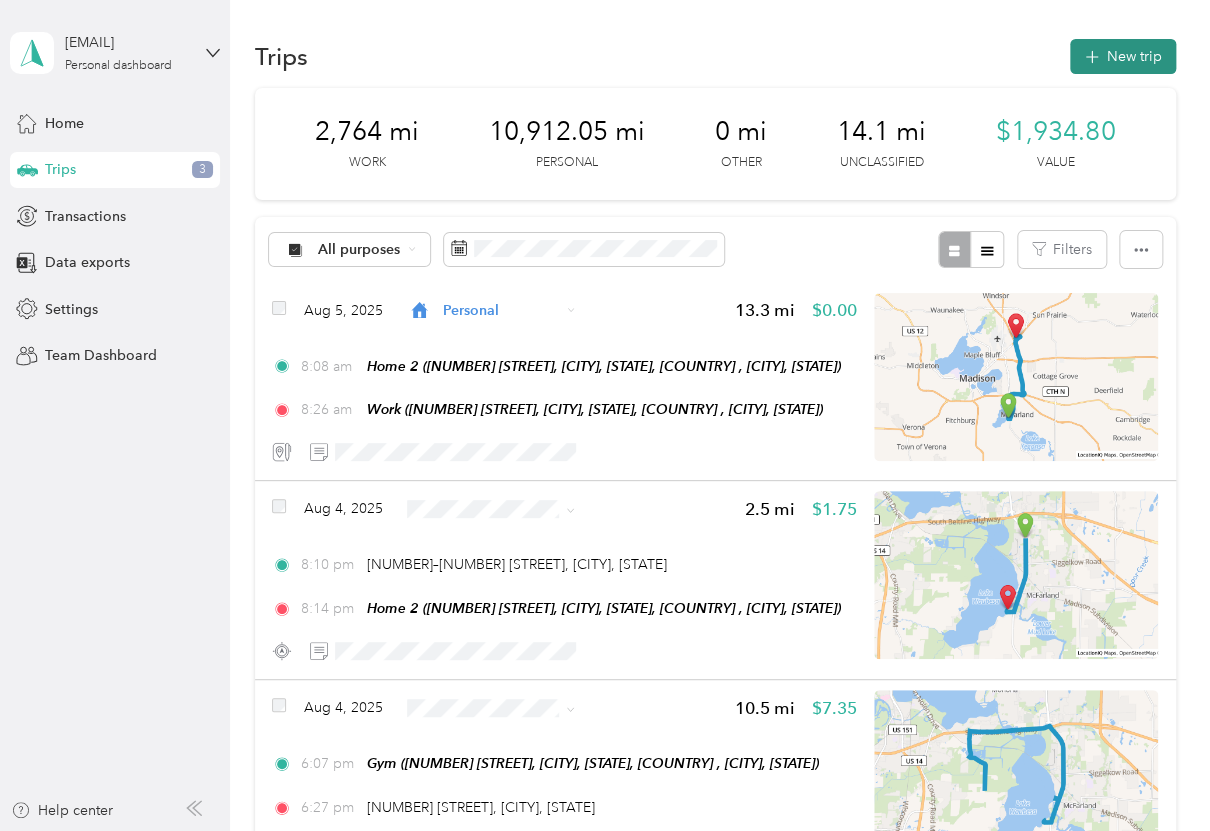 click on "New trip" at bounding box center [1123, 56] 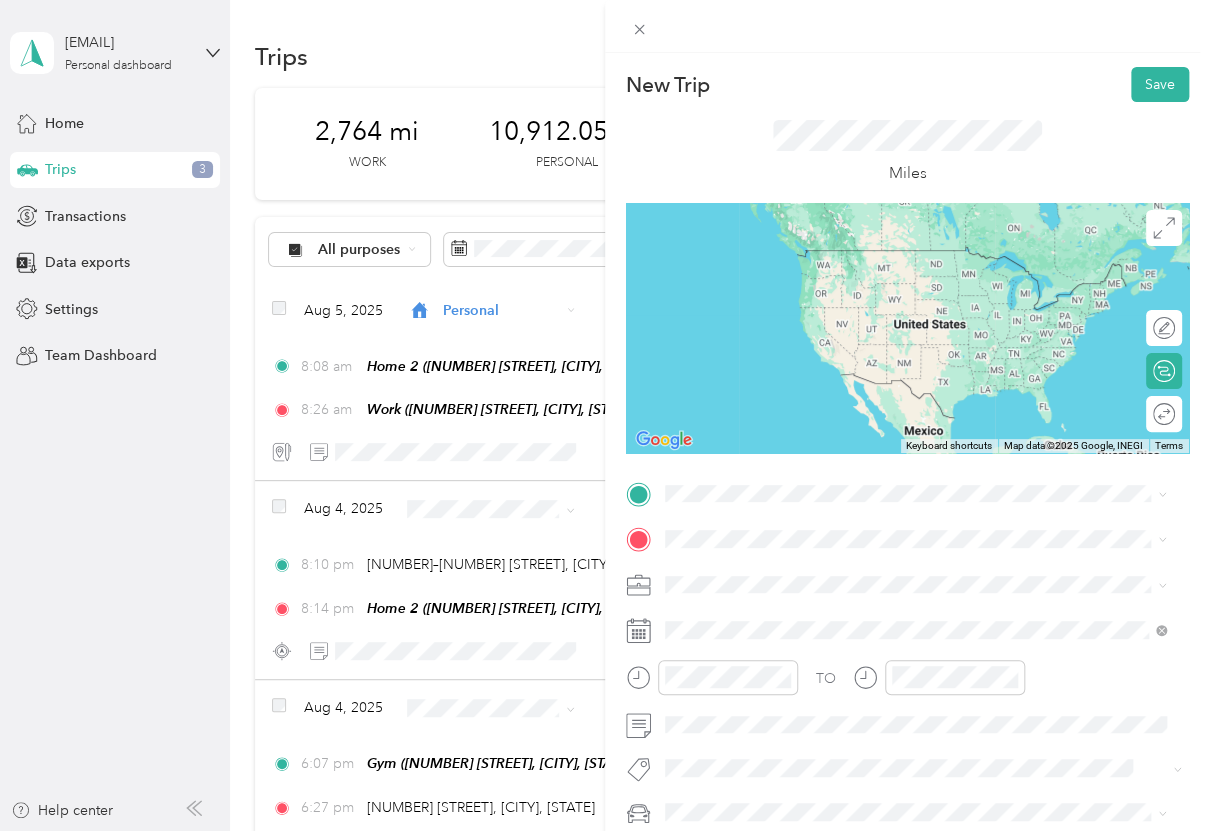 click on "[NUMBER] [STREET]
[CITY], [STATE] [POSTAL_CODE], [COUNTRY]" at bounding box center [916, 572] 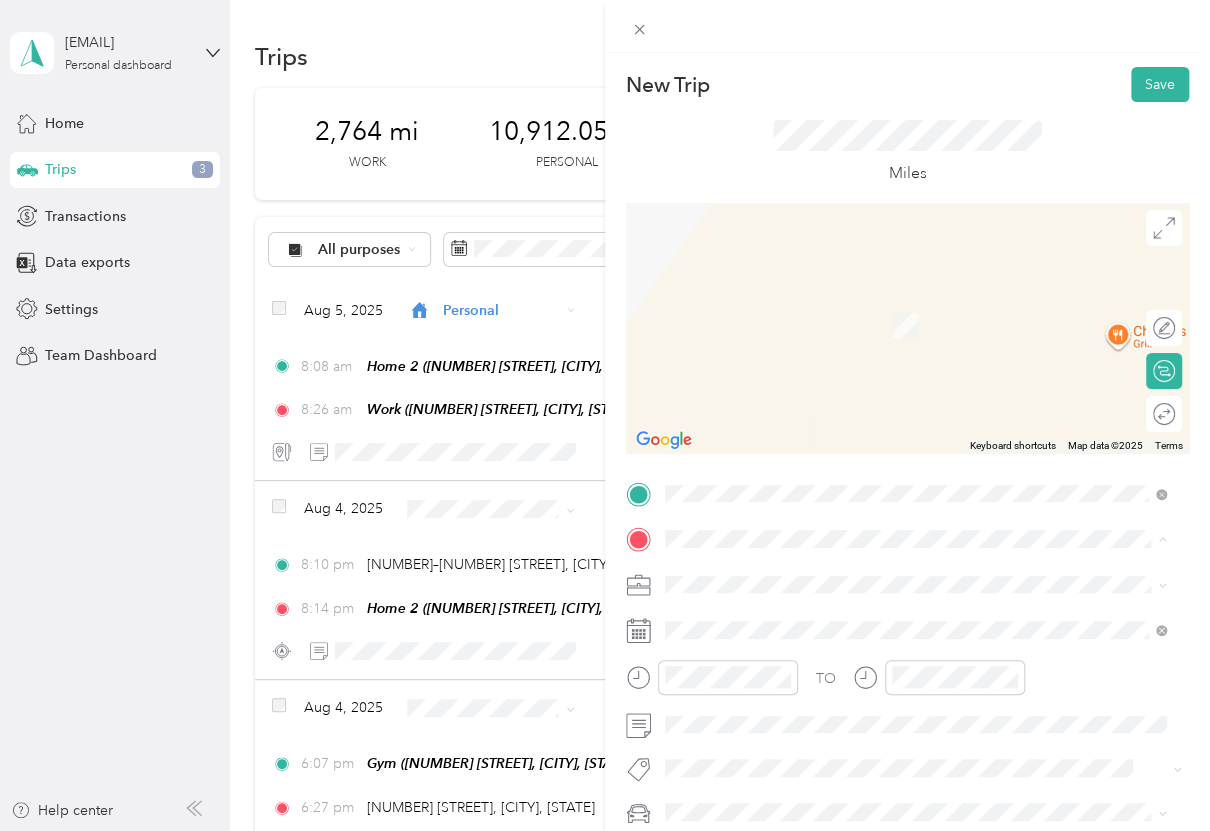 click on "[NUMBER] [STREET], [CITY], [STATE], [COUNTRY] , [POSTAL_CODE], [CITY], [STATE], [COUNTRY]" at bounding box center [919, 399] 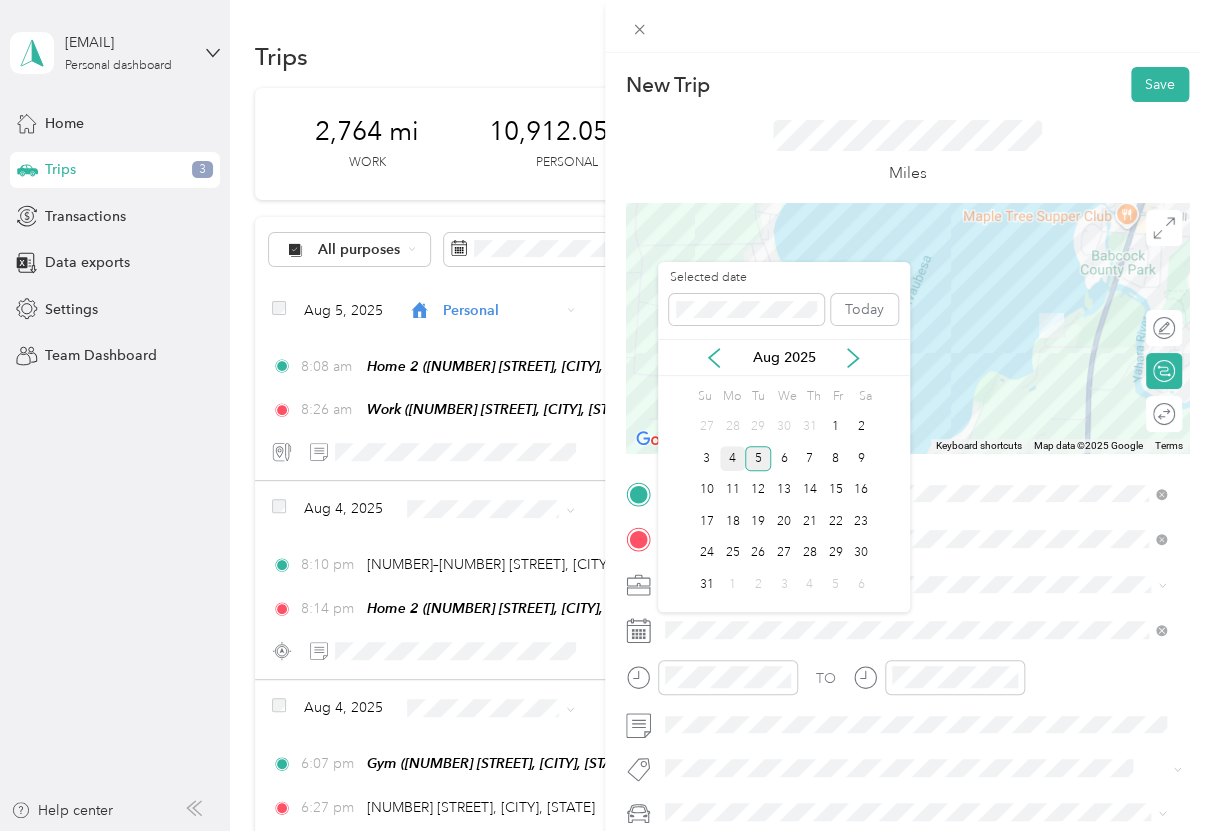 click on "4" at bounding box center (733, 458) 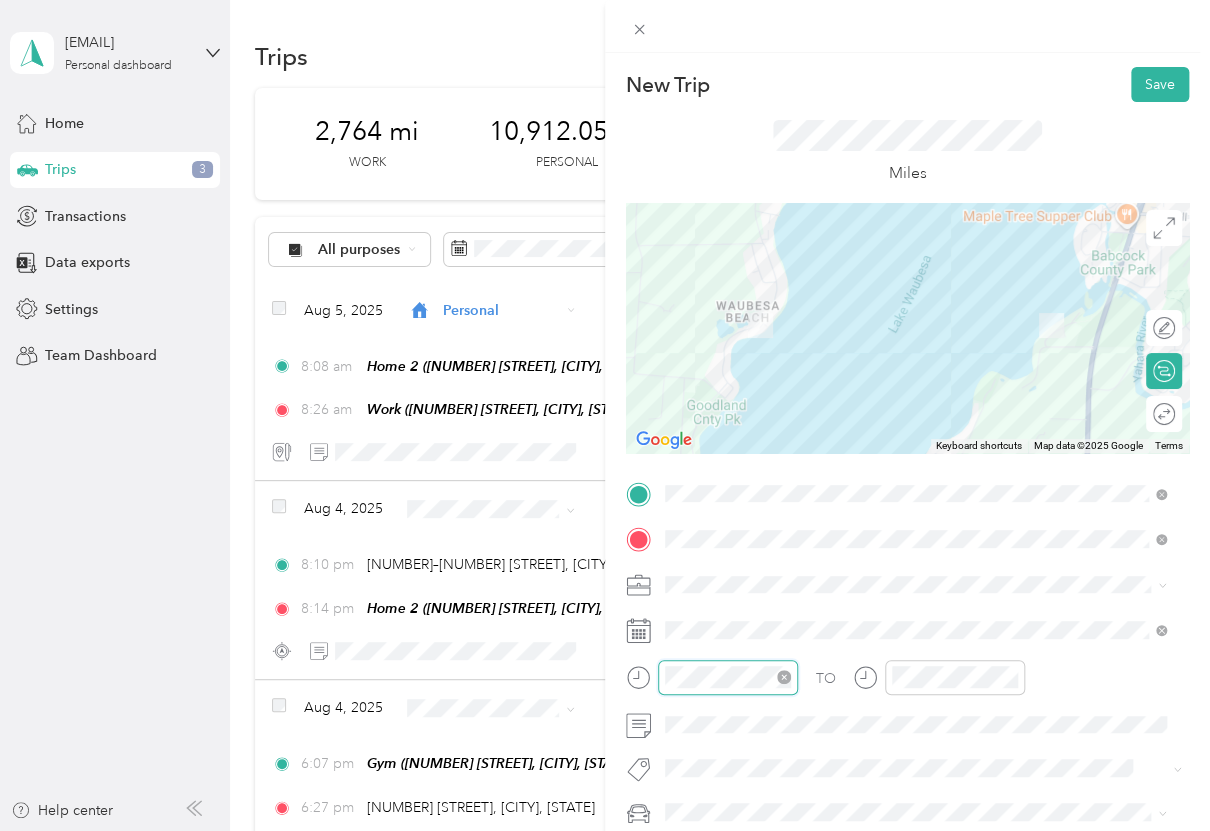 scroll, scrollTop: 1464, scrollLeft: 0, axis: vertical 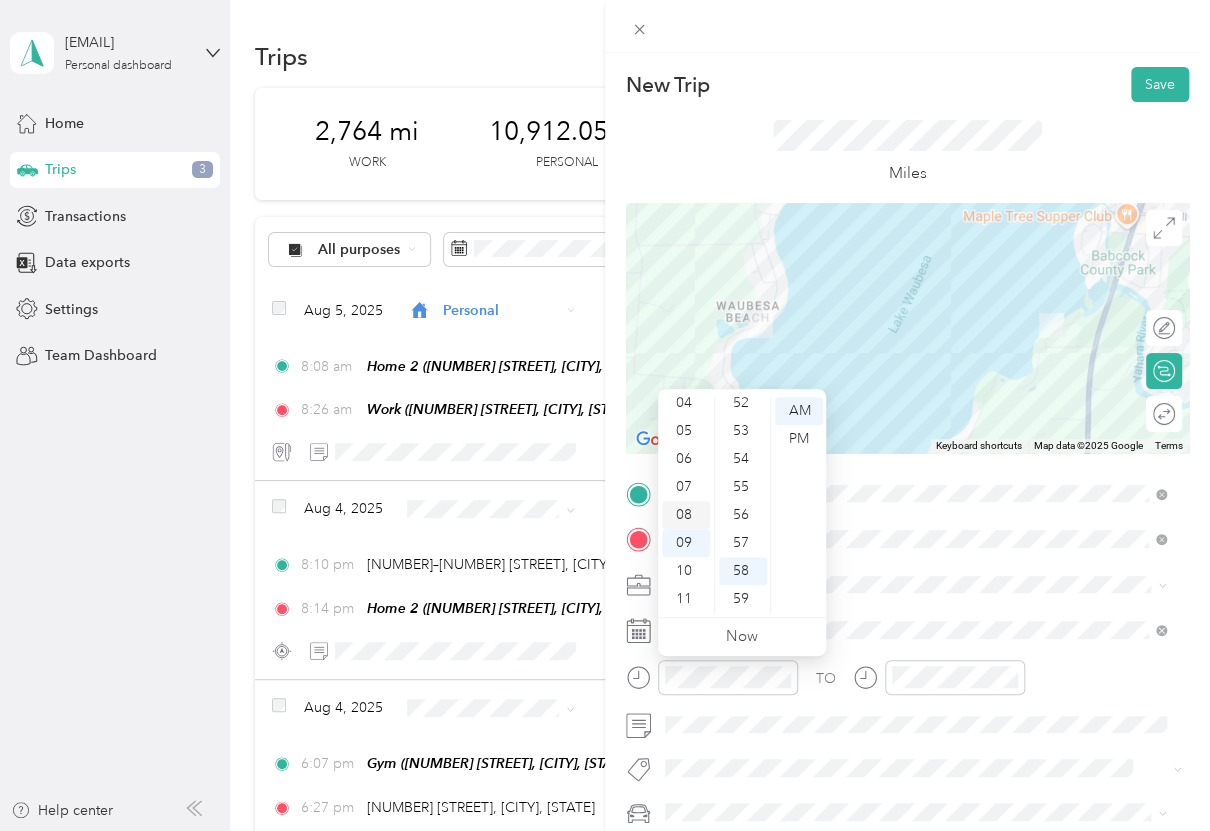 click on "08" at bounding box center [686, 515] 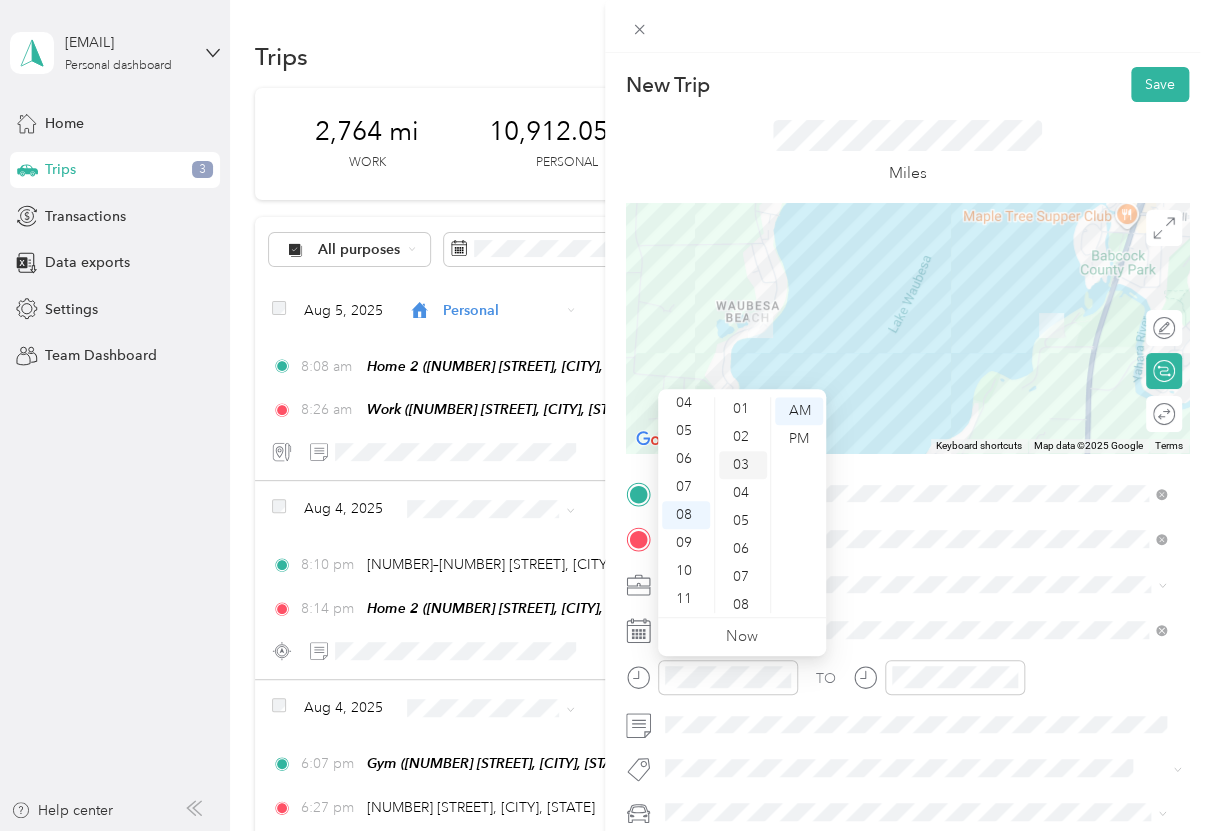 scroll, scrollTop: 0, scrollLeft: 0, axis: both 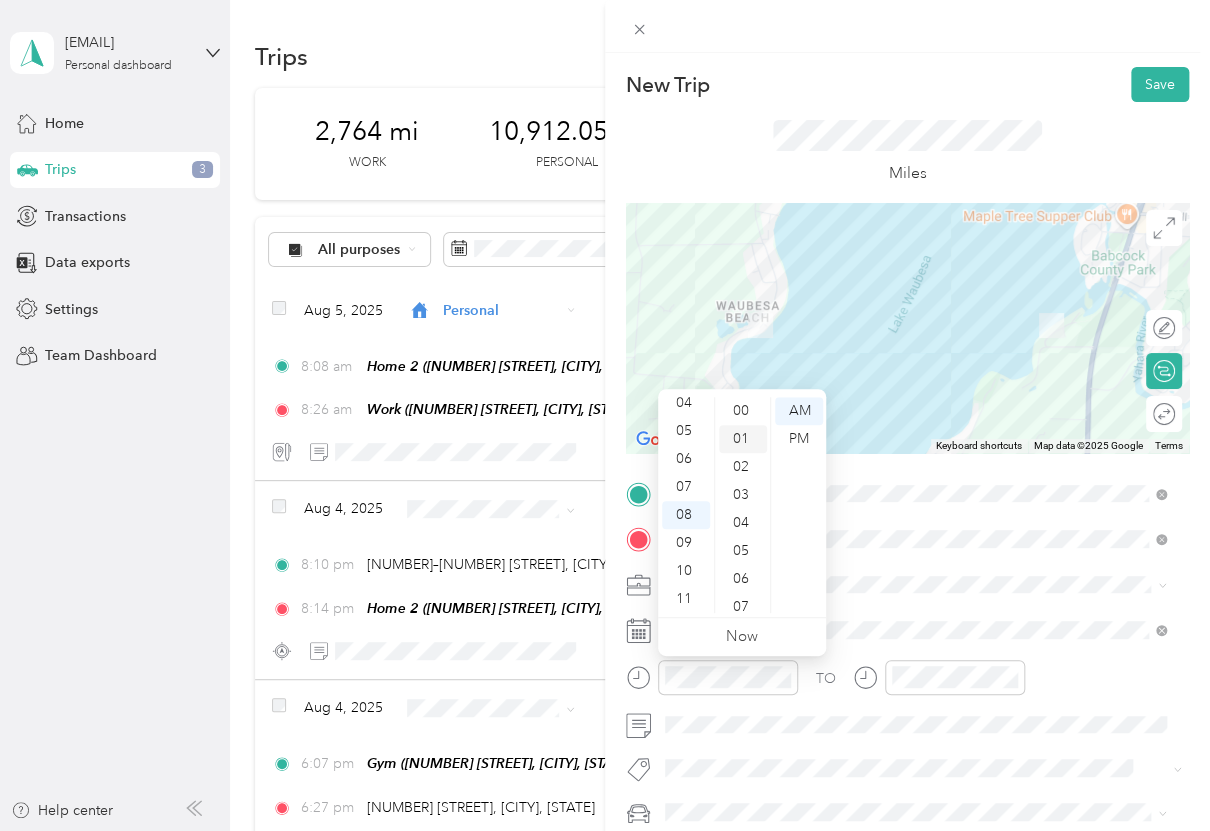 click on "01" at bounding box center [743, 439] 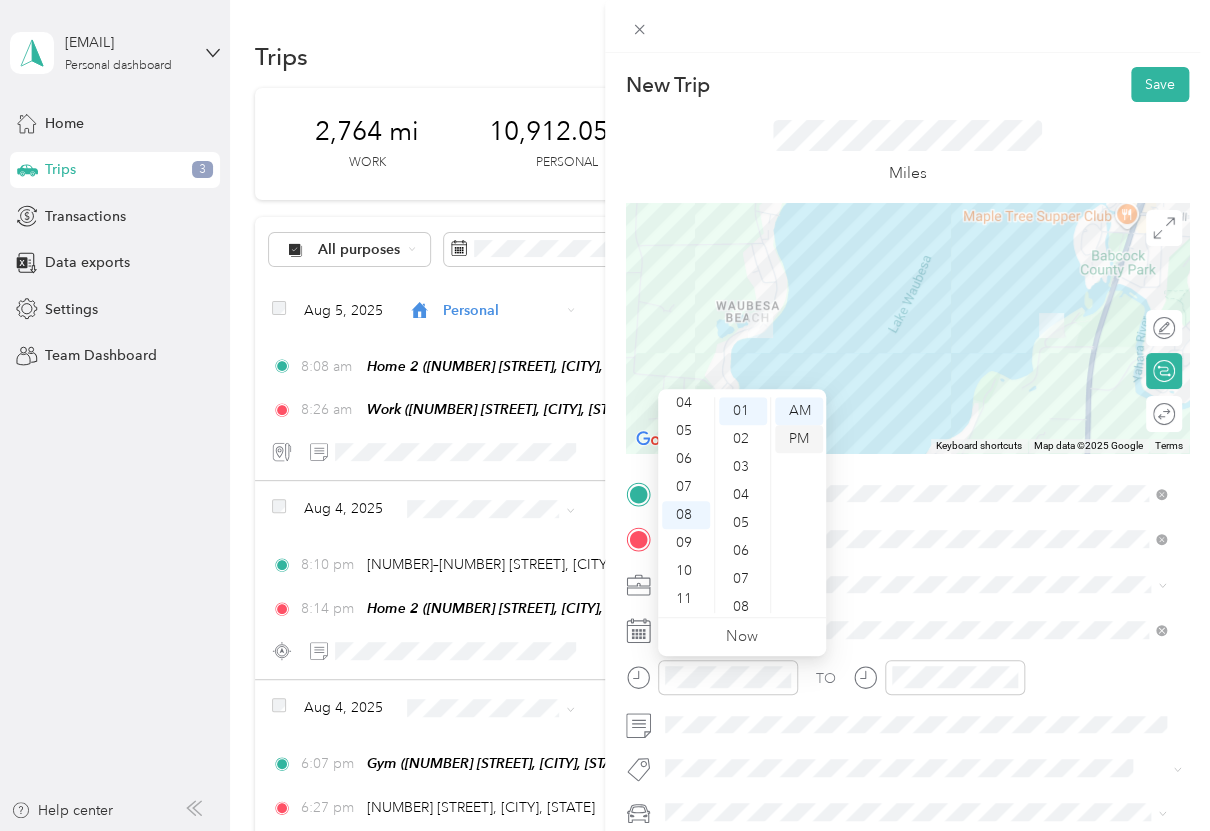 click on "PM" at bounding box center [799, 439] 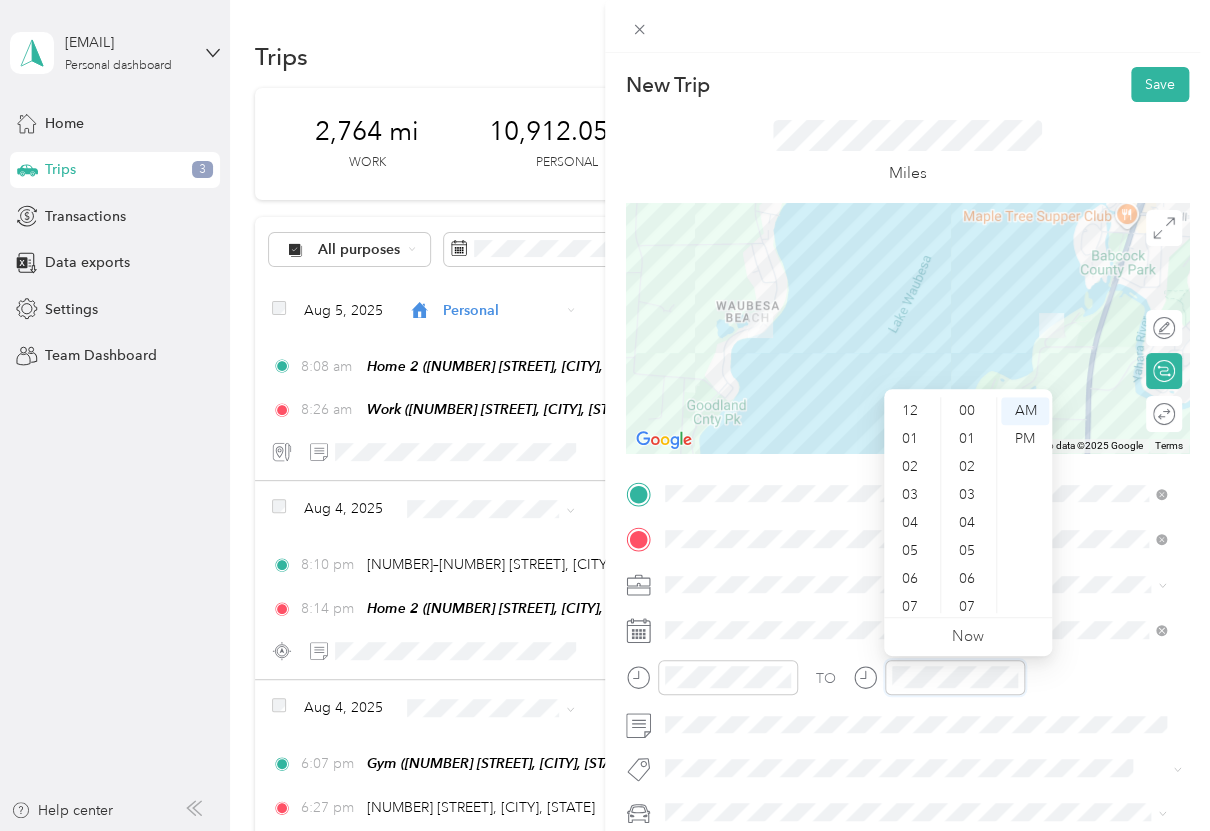 scroll, scrollTop: 120, scrollLeft: 0, axis: vertical 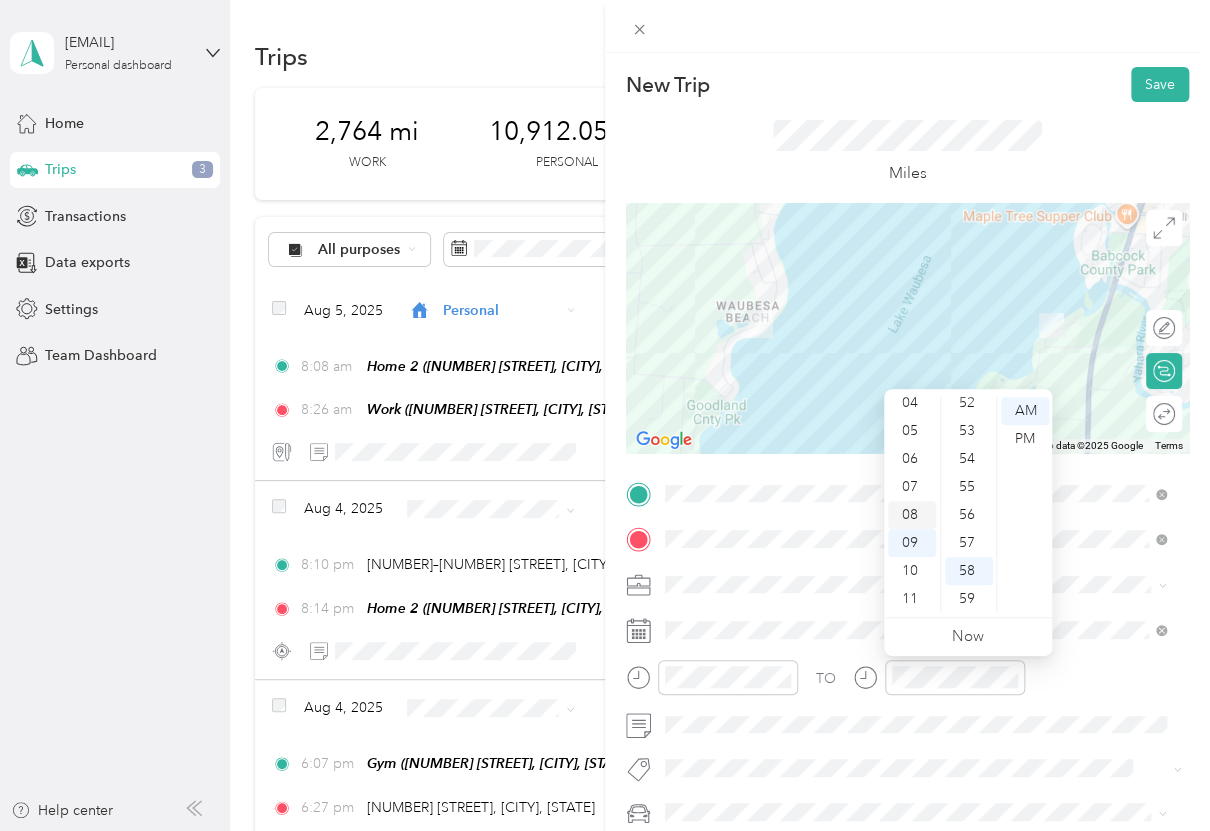 click on "08" at bounding box center (912, 515) 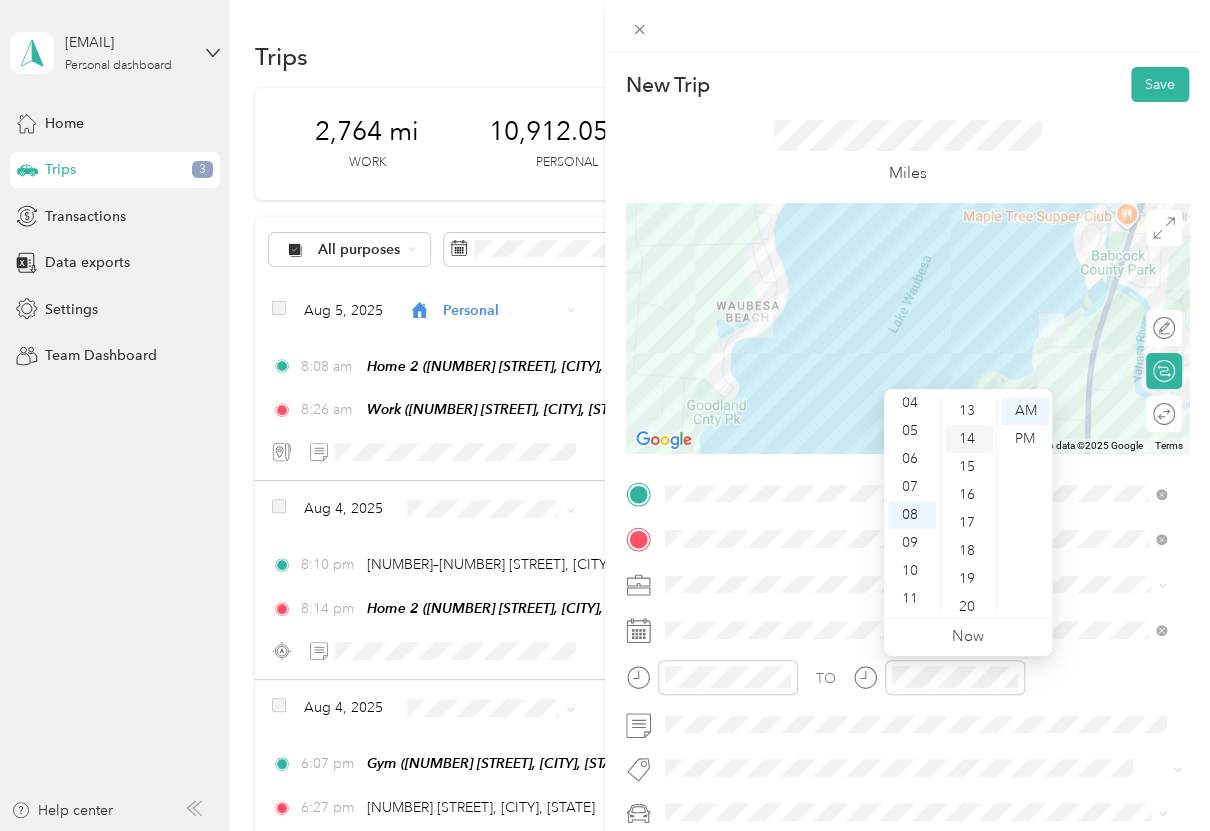 click on "14" at bounding box center (969, 439) 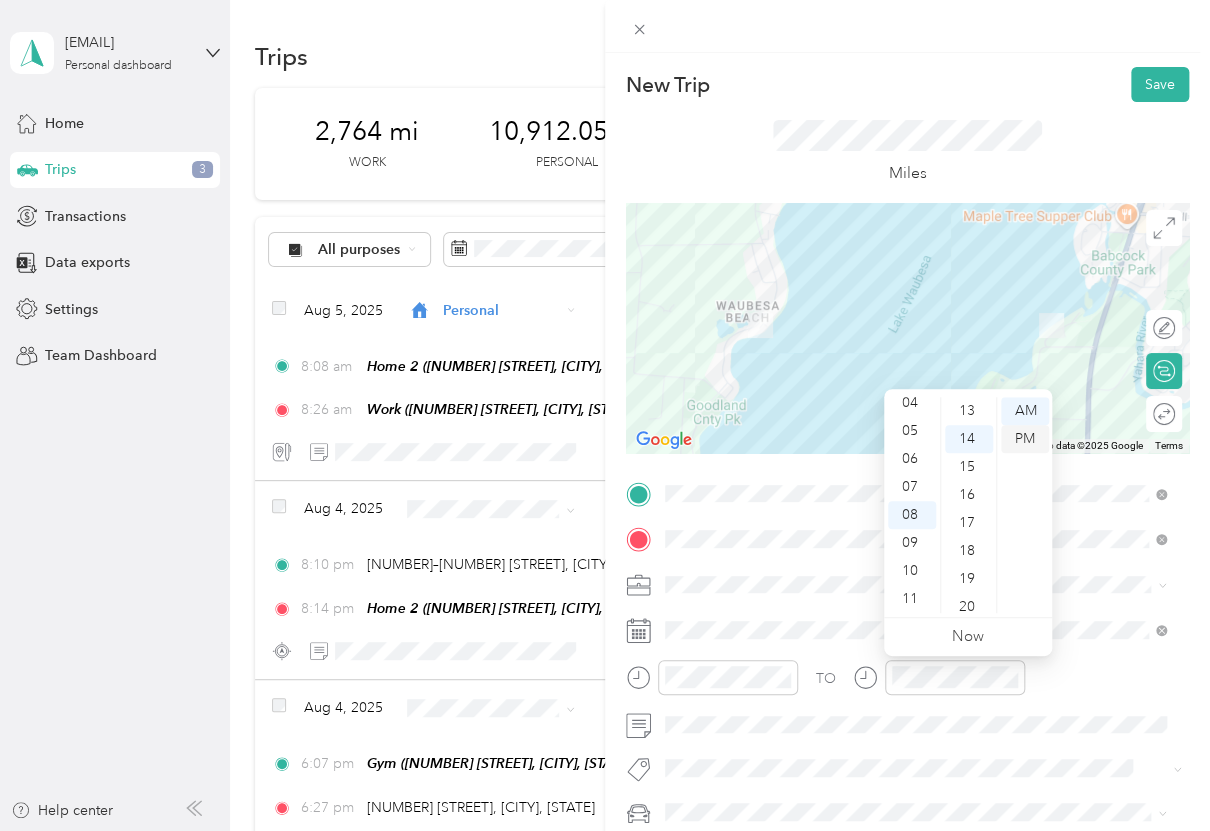 scroll, scrollTop: 392, scrollLeft: 0, axis: vertical 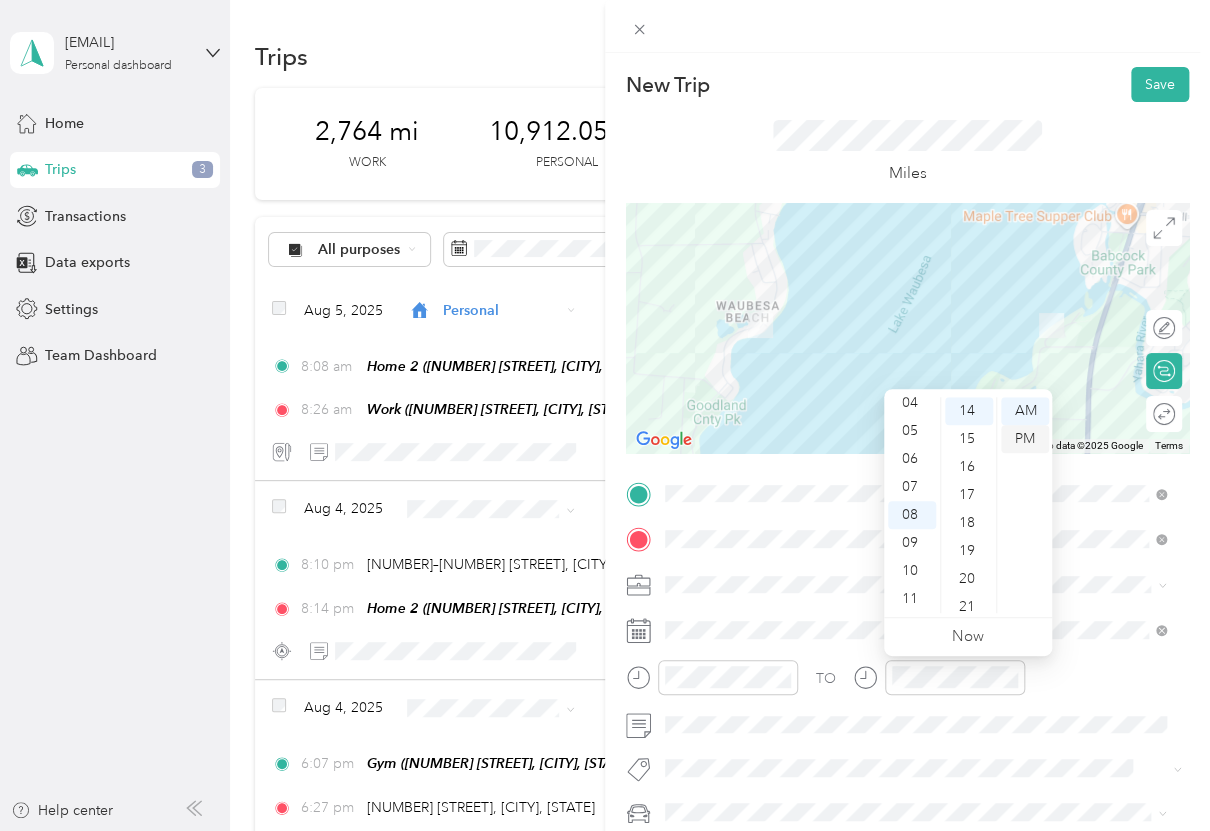 click on "PM" at bounding box center (1025, 439) 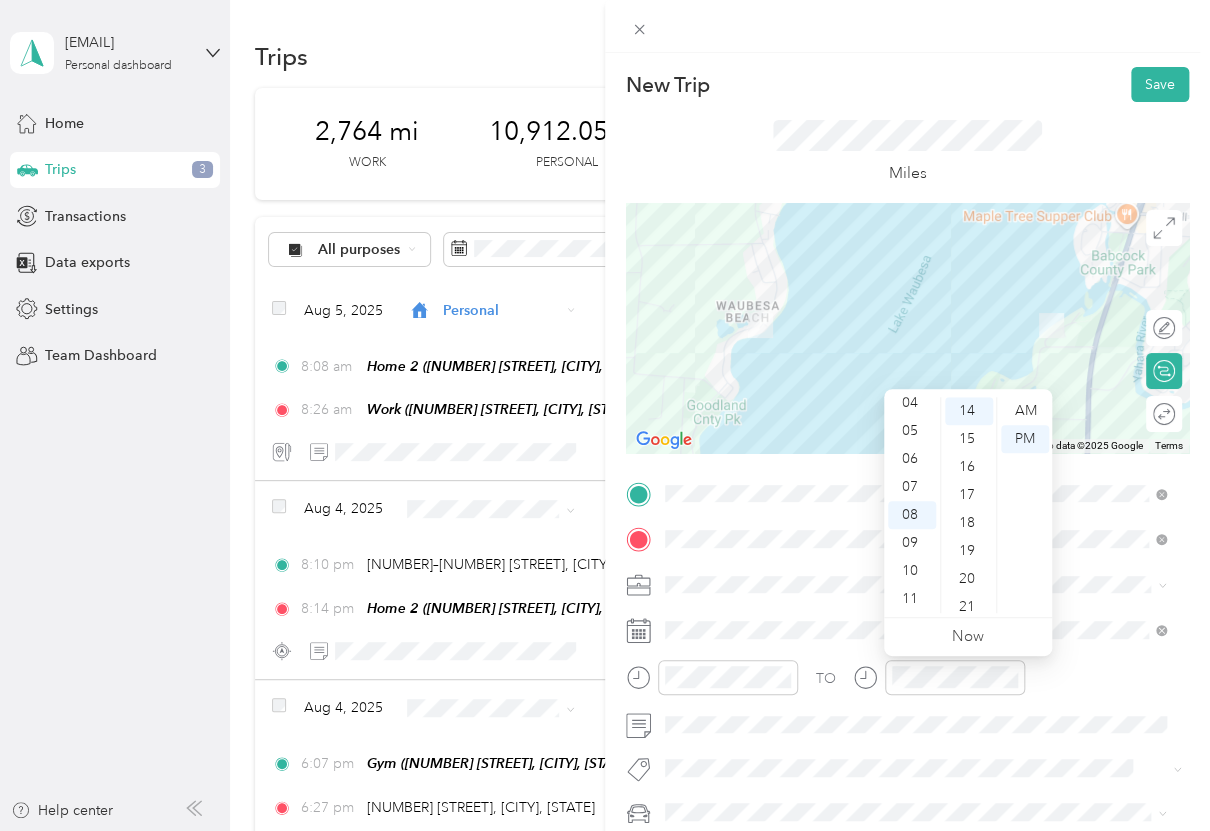 click on "TO" at bounding box center [907, 684] 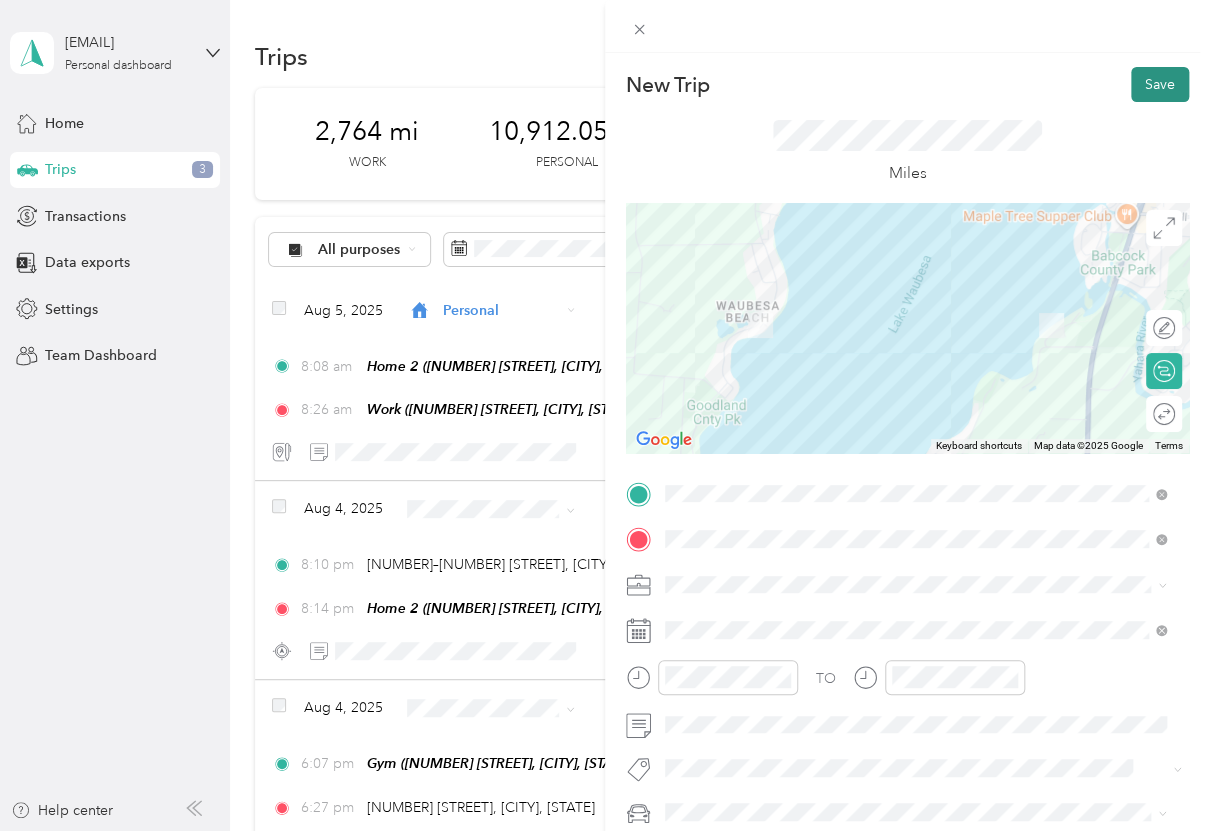 click on "Save" at bounding box center [1160, 84] 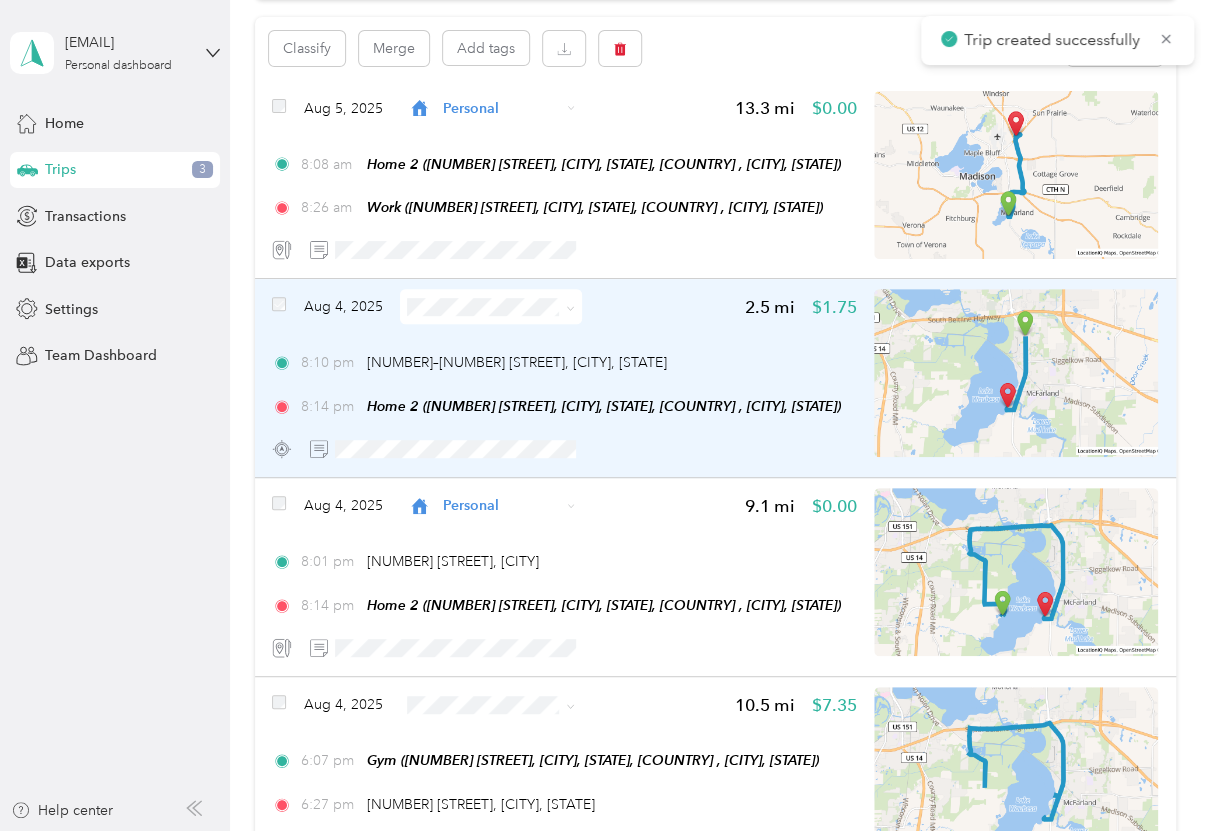 scroll, scrollTop: 198, scrollLeft: 0, axis: vertical 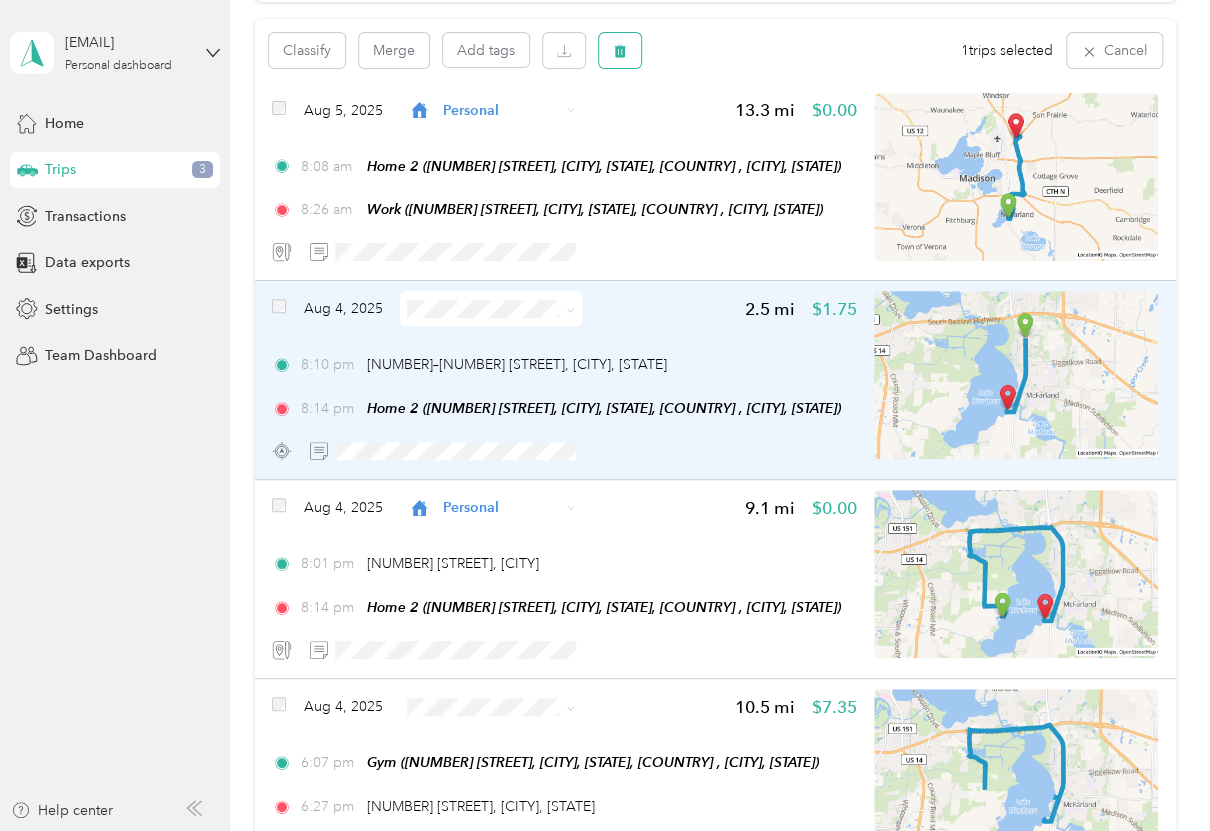 click 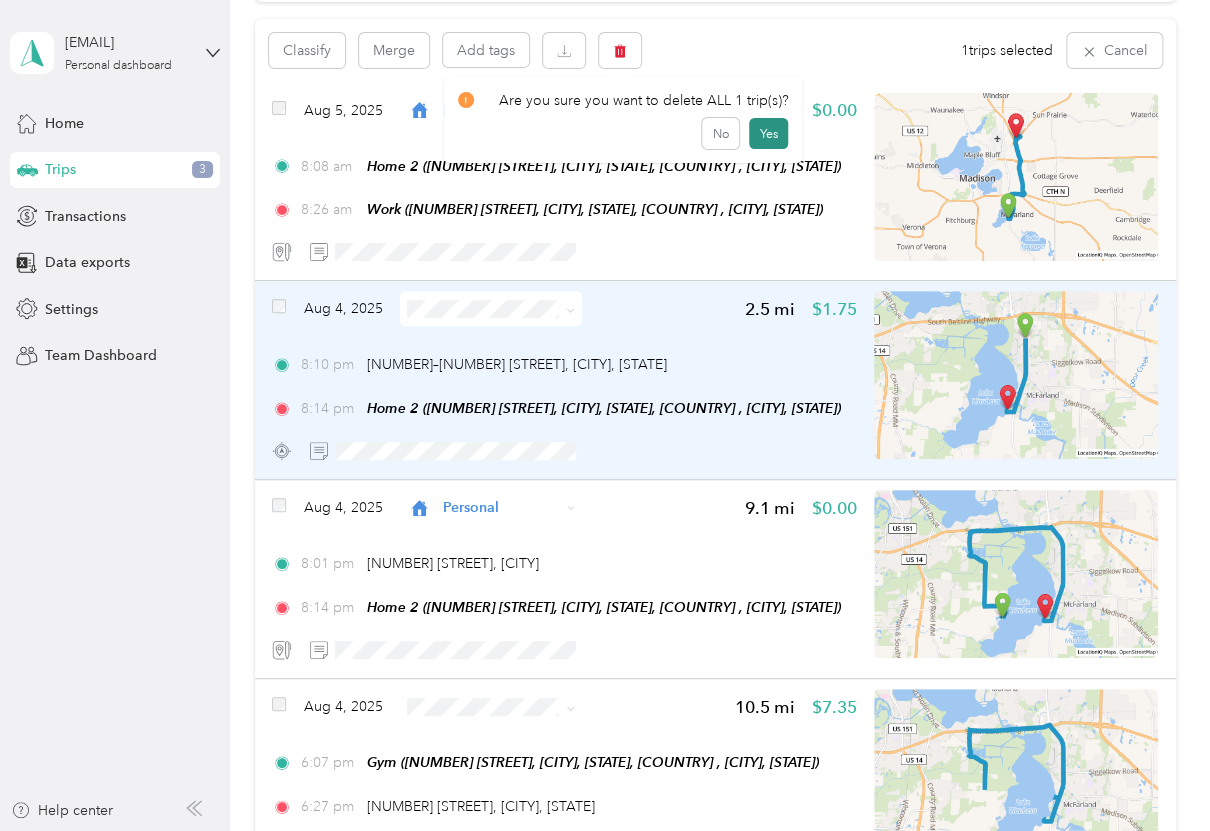 click on "Yes" at bounding box center (768, 134) 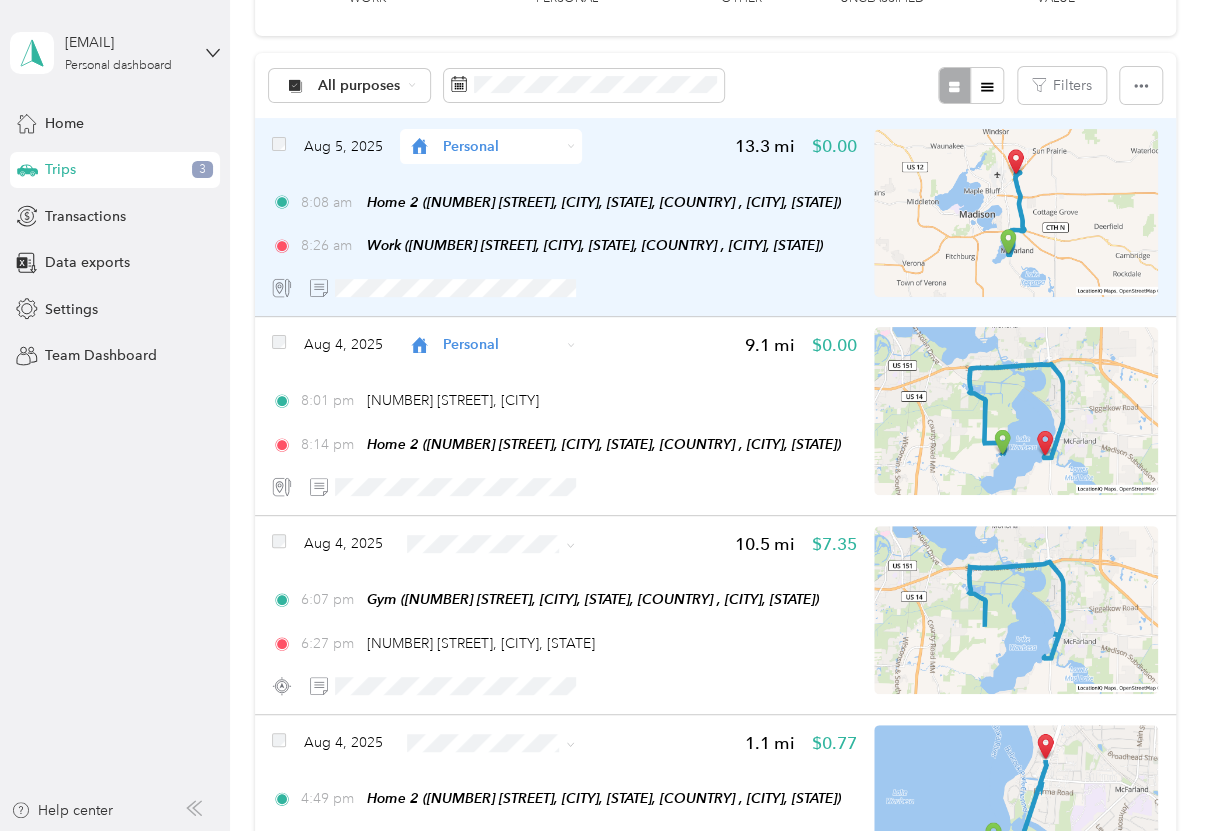 scroll, scrollTop: 0, scrollLeft: 0, axis: both 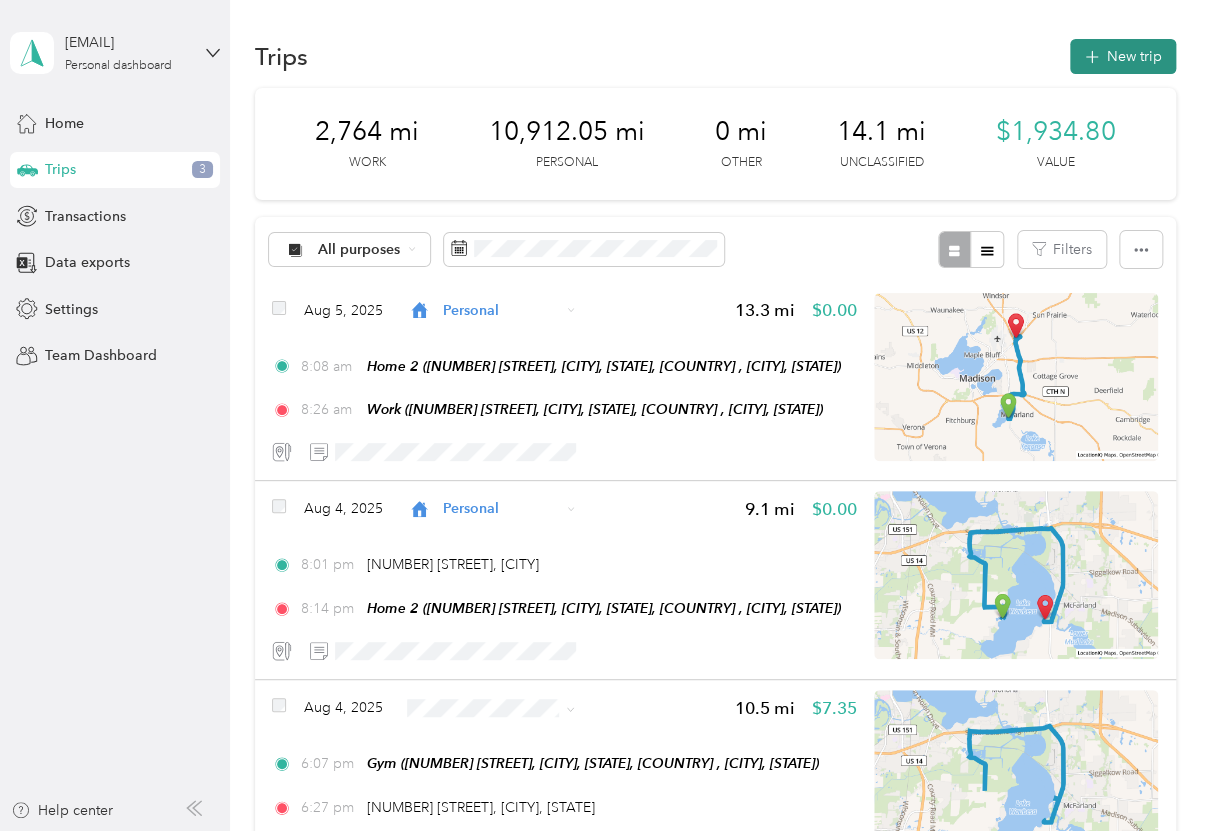 click 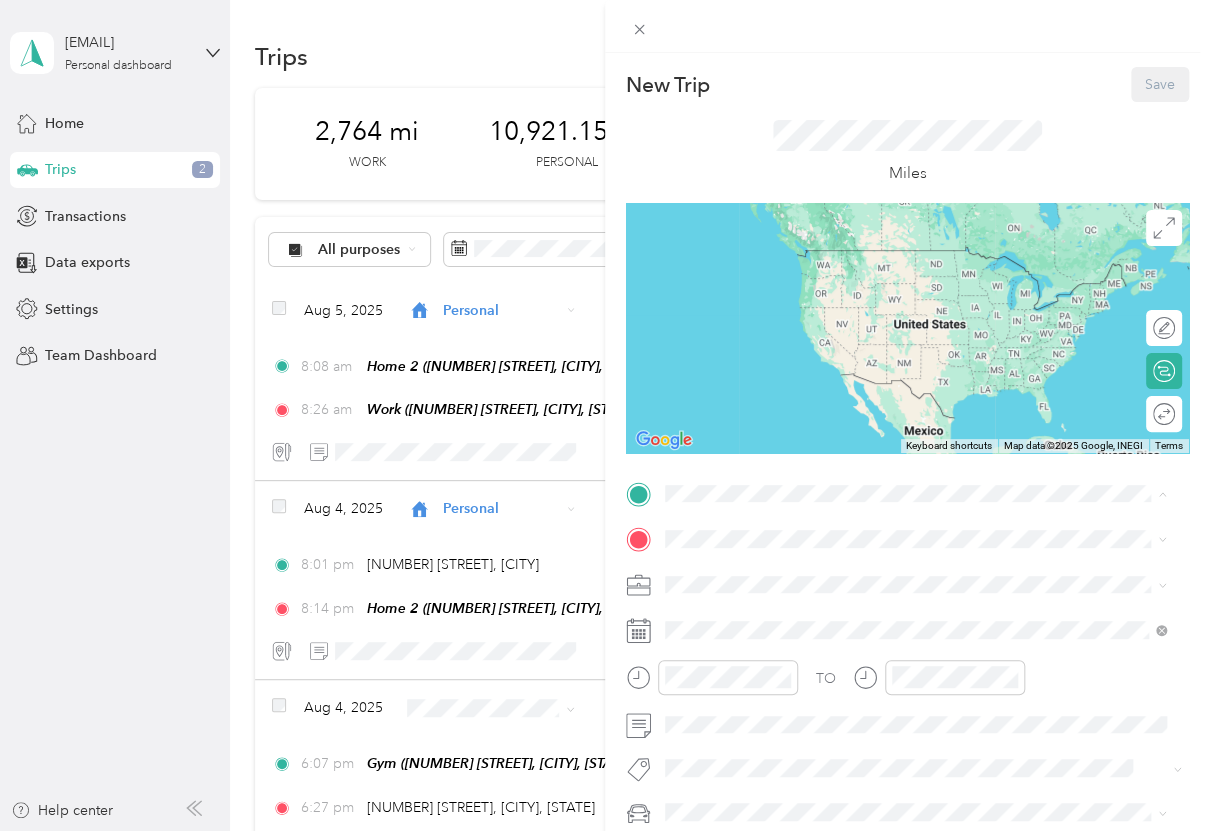 click on "[NUMBER] [STREET], [CITY], [STATE], [COUNTRY] , [POSTAL_CODE], [CITY], [STATE], [COUNTRY]" at bounding box center (919, 669) 